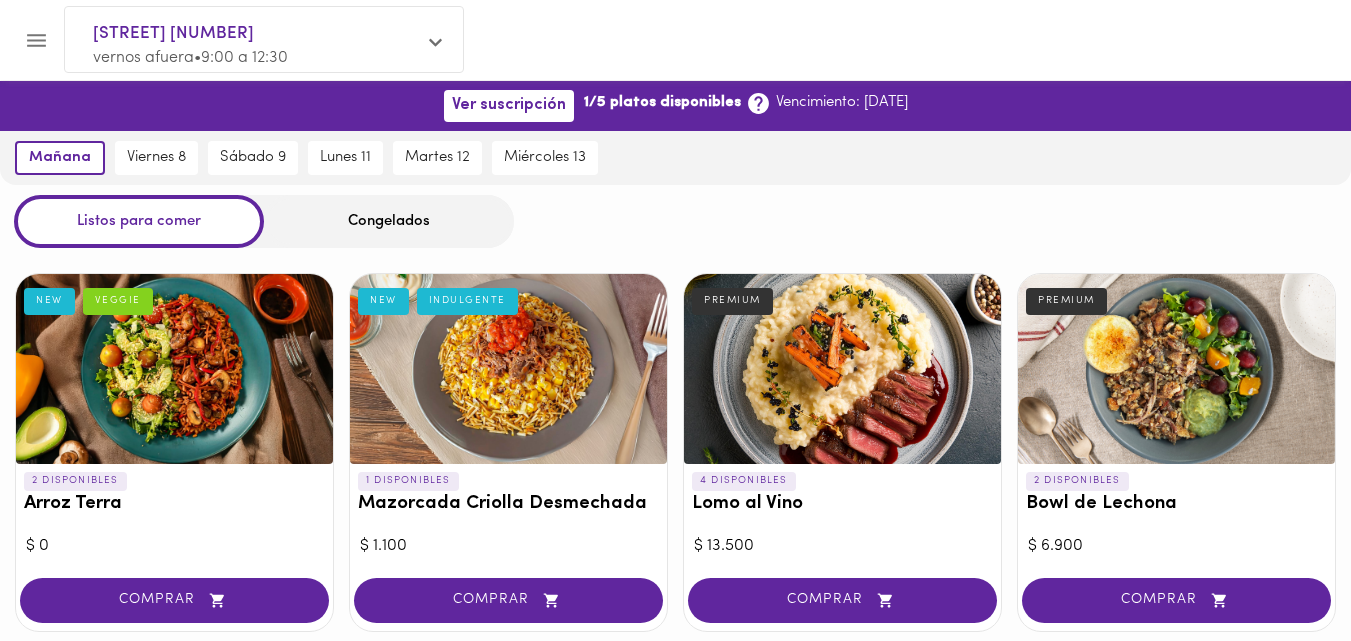 scroll, scrollTop: 0, scrollLeft: 0, axis: both 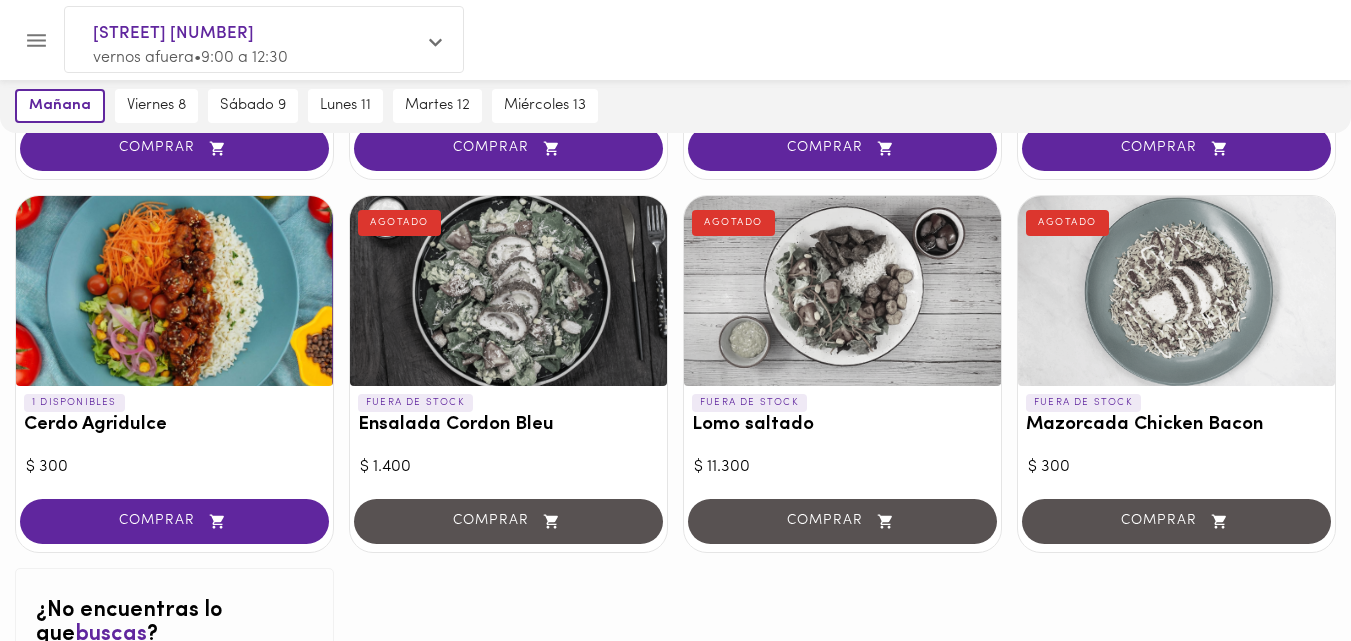 click at bounding box center (174, 291) 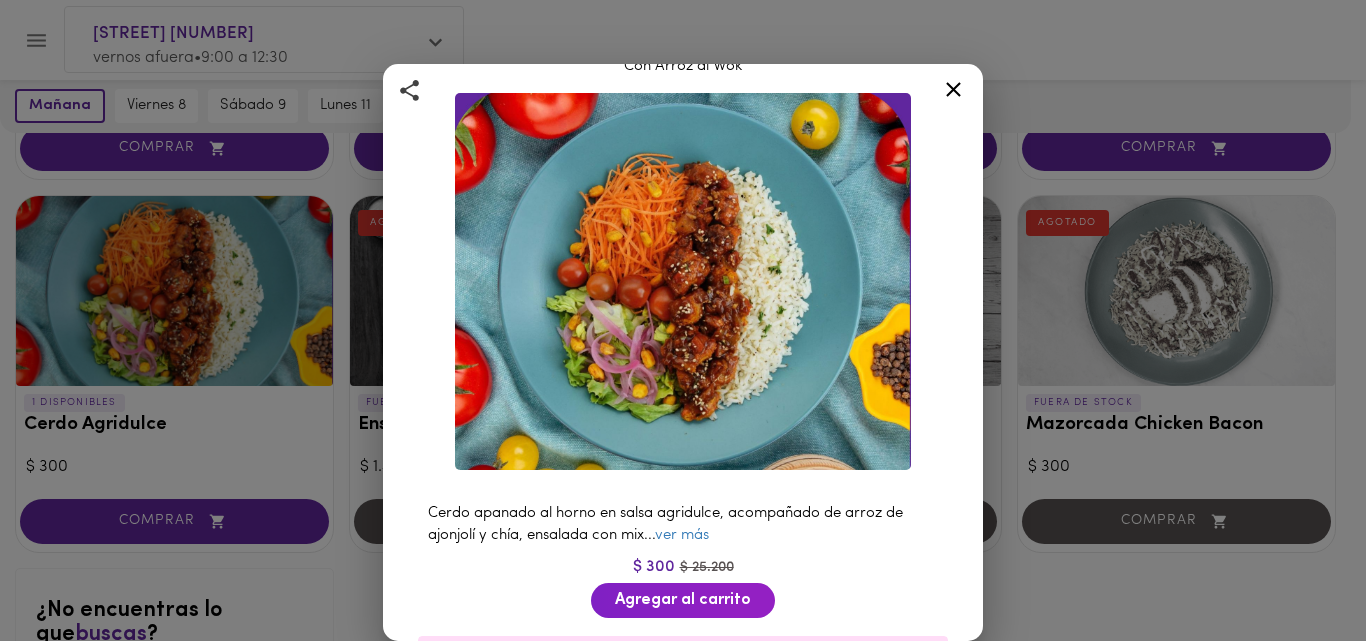 scroll, scrollTop: 95, scrollLeft: 0, axis: vertical 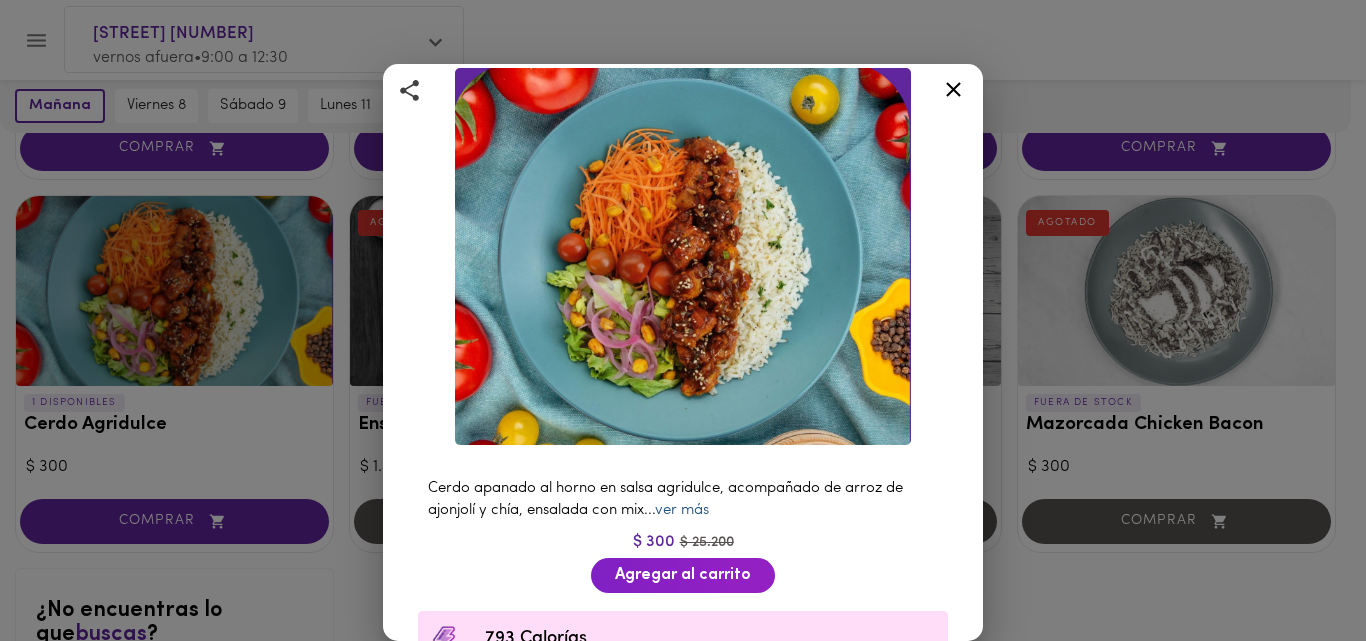 click on "ver más" at bounding box center (682, 510) 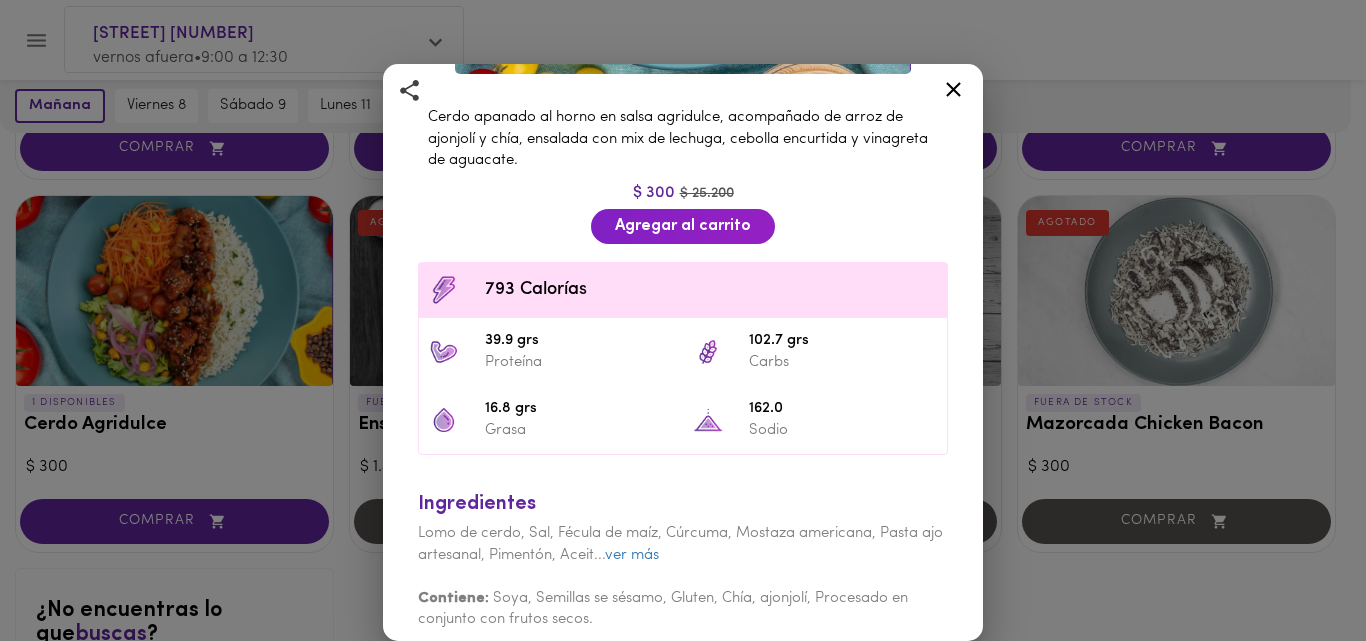 scroll, scrollTop: 472, scrollLeft: 0, axis: vertical 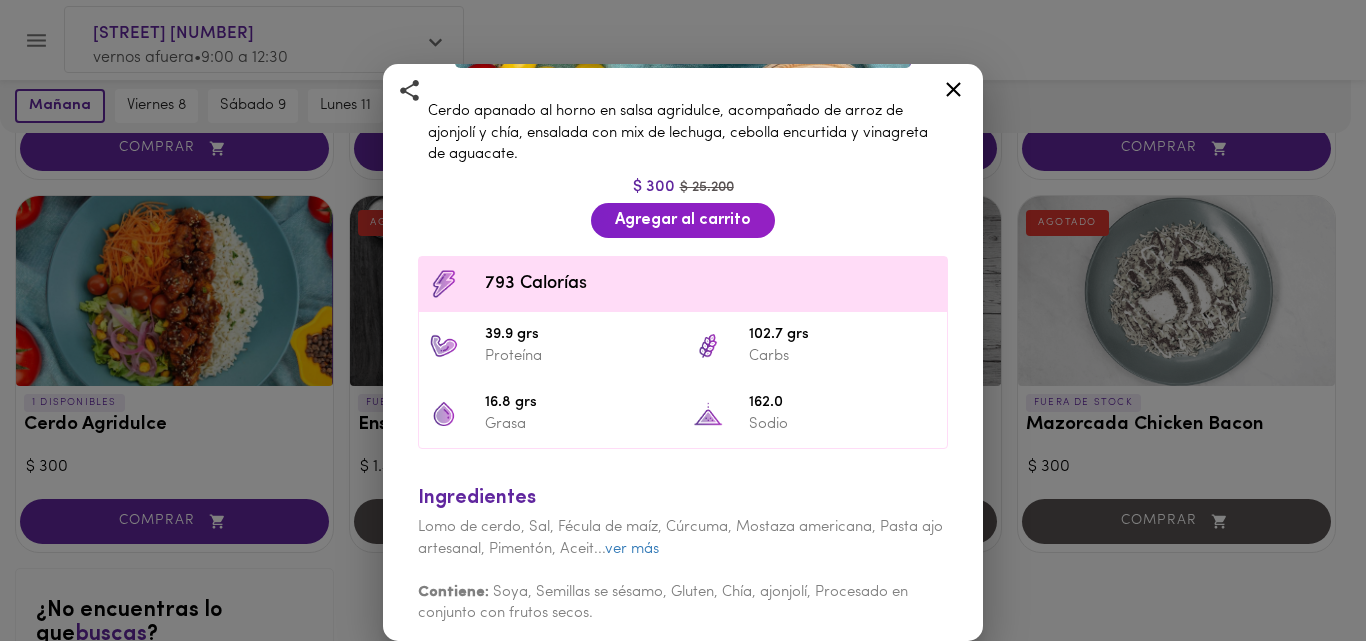 click on "Cerdo apanado al horno en salsa agridulce, acompañado de arroz de ajonjolí y chía, ensalada con mix de lechuga, cebolla encurtida y vinagreta de aguacate. $ 300 $ 25.200 Agregar al carrito 793 Calorías 39.9 grs Proteína 102.7 grs Carbs 16.8 grs Grasa 162.0 Sodio Ingredientes Lomo de cerdo, Sal, Fécula de maíz, Cúrcuma, Mostaza americana, Pasta ajo artesanal, Pimentón, Aceit ...  ver más Contiene:   Soya, Semillas se sésamo, Gluten, Chía, ajonjolí, Procesado en conjunto con frutos secos." at bounding box center [683, 362] 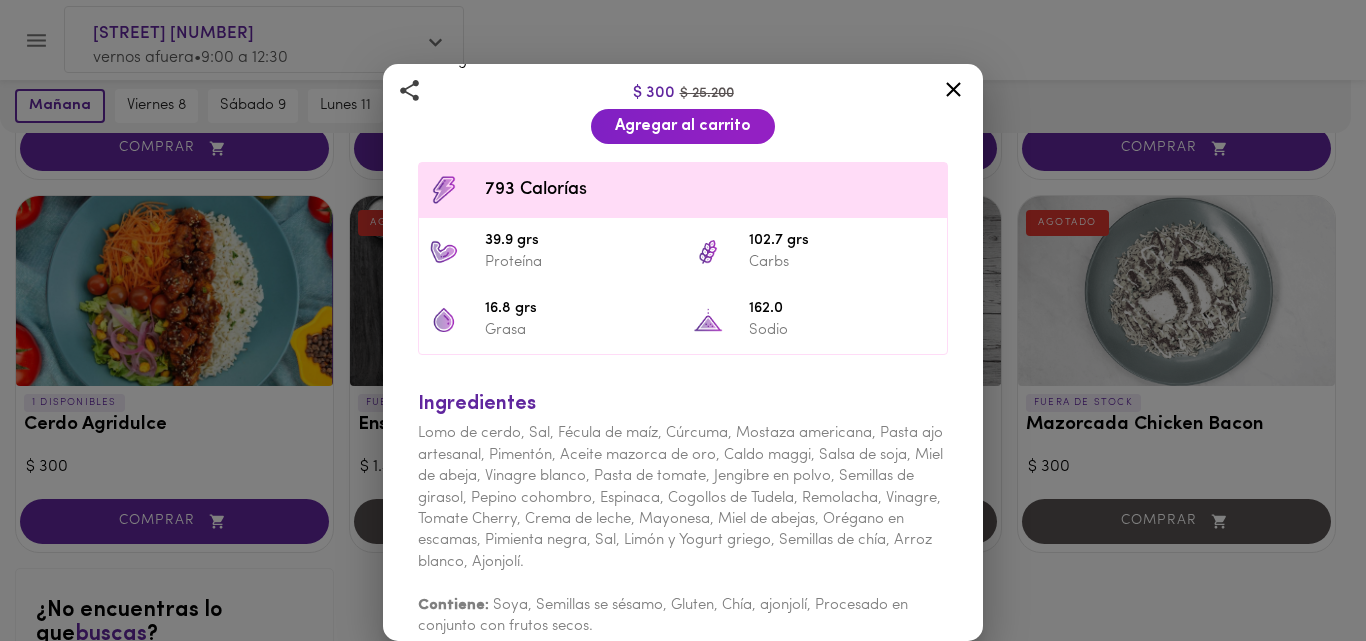 scroll, scrollTop: 579, scrollLeft: 0, axis: vertical 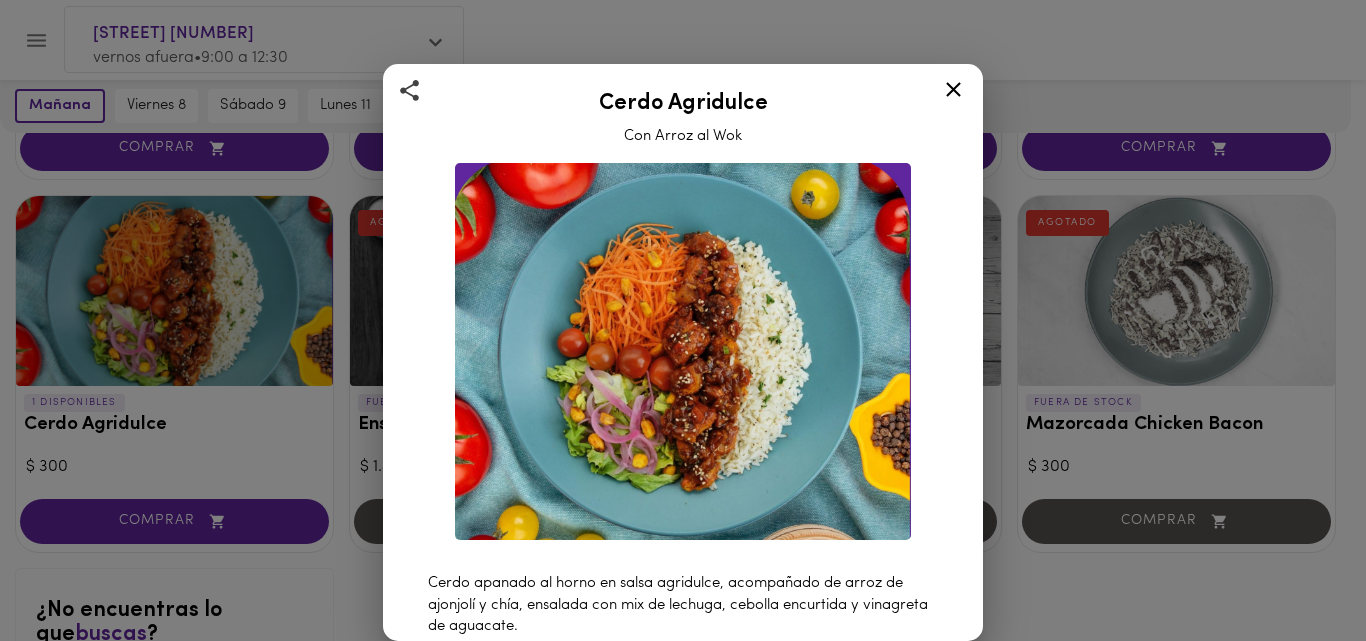 click on "Cerdo Agridulce   Con Arroz al Wok Cerdo apanado al horno en salsa agridulce, acompañado de arroz de ajonjolí y chía, ensalada con mix de lechuga, cebolla encurtida y vinagreta de aguacate. $ 300 $ 25.200 Agregar al carrito 793 Calorías 39.9 grs Proteína 102.7 grs Carbs 16.8 grs Grasa 162.0 Sodio Ingredientes Lomo de cerdo, Sal, Fécula de maíz, Cúrcuma, Mostaza americana, Pasta ajo artesanal, Pimentón, Aceite mazorca de oro, Caldo maggi, Salsa de soja, Miel de abeja, Vinagre blanco, Pasta de tomate, Jengibre en polvo, Semillas de girasol, Pepino cohombro, Espinaca, Cogollos de Tudela, Remolacha, Vinagre, Tomate Cherry, Crema de leche, Mayonesa, Miel de abejas, Orégano en escamas, Pimienta negra, Sal, Limón y Yogurt griego, Semillas de chía, Arroz blanco, Ajonjolí. Contiene:   Soya, Semillas se sésamo, Gluten, Chía, ajonjolí, Procesado en conjunto con frutos secos." at bounding box center (683, 320) 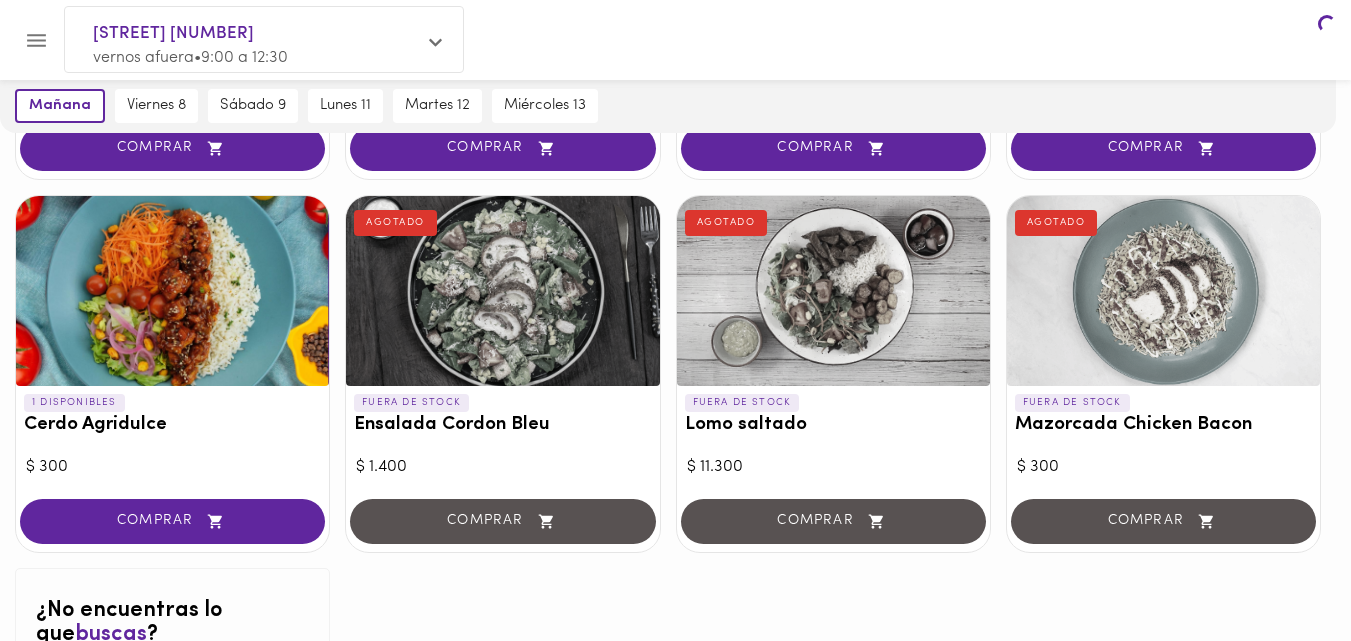 click on "Ver suscripción 1/5 platos disponibles Vencimiento: 2025-08-21 mañana viernes 8 sábado 9 lunes 11 martes 12 miércoles 13 Calle 68B #99-71 vernos afuera  •  9:00 a 12:30 Listos para comer Congelados Sopas Proteinas Sides Hornear Bebidas Snacks notCo mullens 2 DISPONIBLES Arroz Terra NEW VEGGIE $ 0 COMPRAR 1 DISPONIBLES  Mazorcada Criolla Desmechada NEW INDULGENTE $ 1.100 COMPRAR 4 DISPONIBLES Lomo al Vino PREMIUM $ 13.500 COMPRAR 2 DISPONIBLES Bowl de Lechona PREMIUM $ 6.900 COMPRAR 6 DISPONIBLES Musaca Veggie VEGGIE NEW $ 300 COMPRAR 4 DISPONIBLES Ropa Vieja BEST SELLER $ 1.400 COMPRAR 3 DISPONIBLES Pollo de la Nona NEW BEST SELLER $ 300 COMPRAR 4 DISPONIBLES La Posta $ 2.500 COMPRAR 1 DISPONIBLES Tacos al Pastor $ 1.100 COMPRAR 4 DISPONIBLES Caserito  $ 2.500 COMPRAR 7 DISPONIBLES Pollo espinaca champiñón  $ 1.400 COMPRAR 4 DISPONIBLES Pollo al Curry BEST SELLER $ 1.400 COMPRAR 2 DISPONIBLES Arroz chaufa $ 300 COMPRAR 3 DISPONIBLES Lasagna Mixta PREMIUM $ 3.600 COMPRAR 2 DISPONIBLES ?" at bounding box center (675, -490) 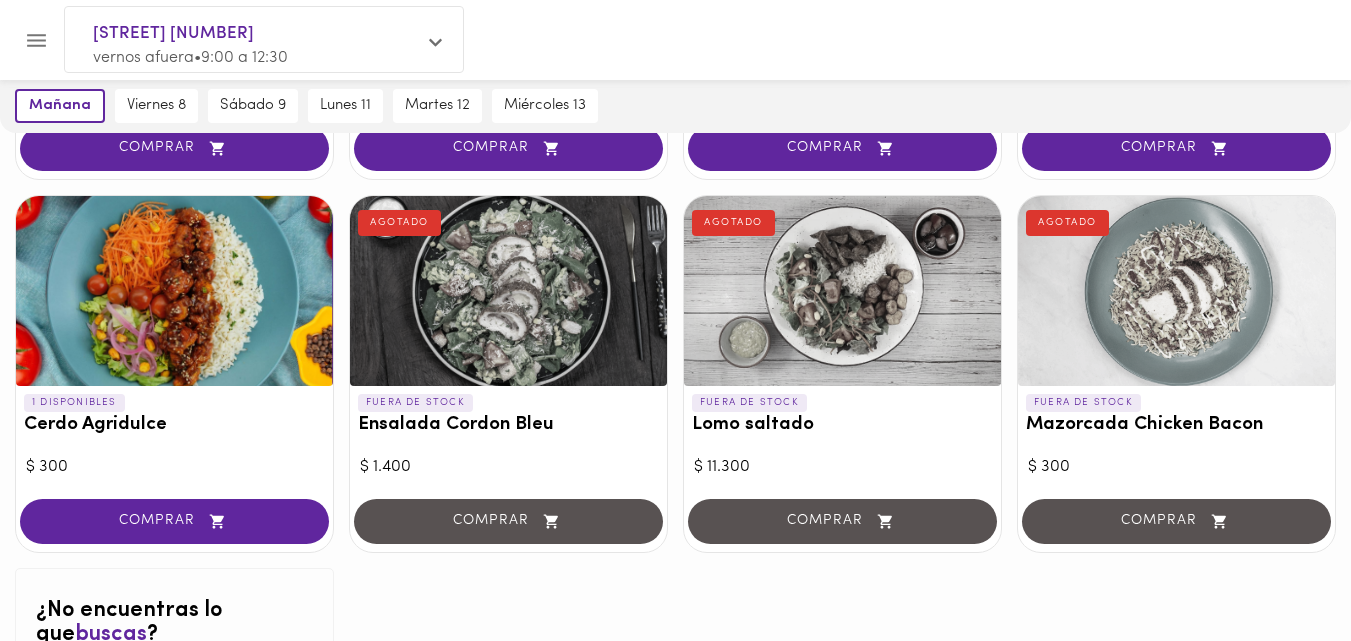 click at bounding box center [174, 291] 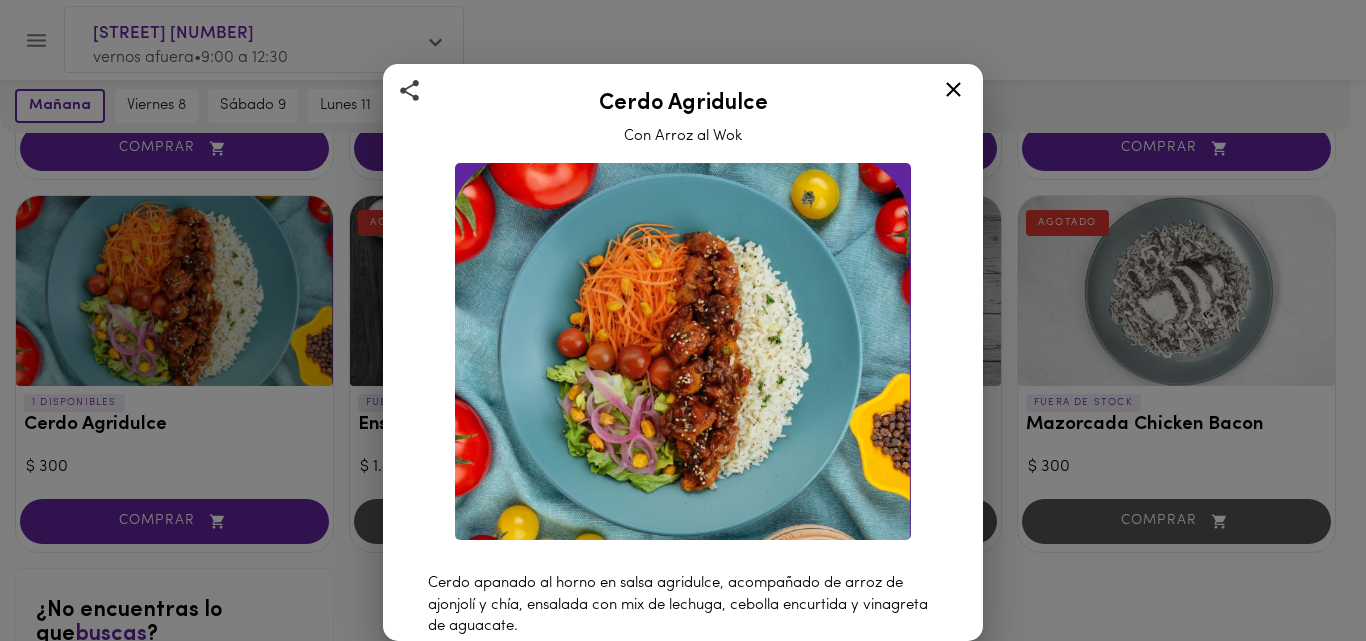click 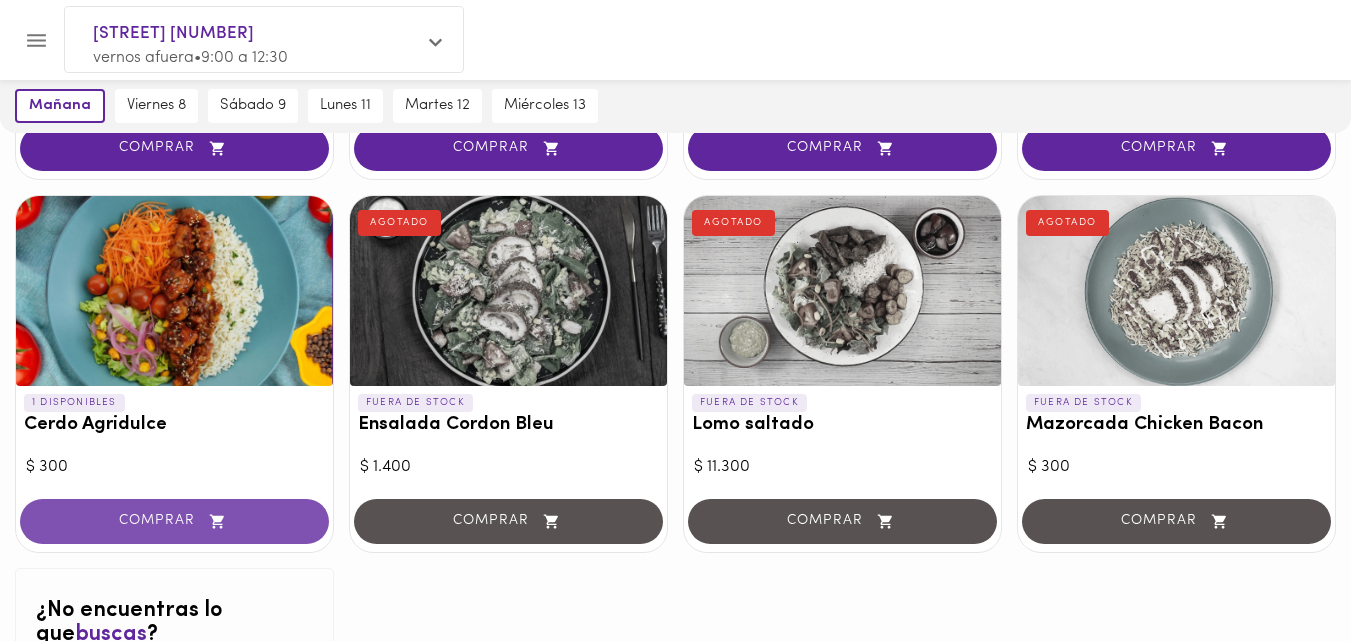click on "COMPRAR" at bounding box center [174, 521] 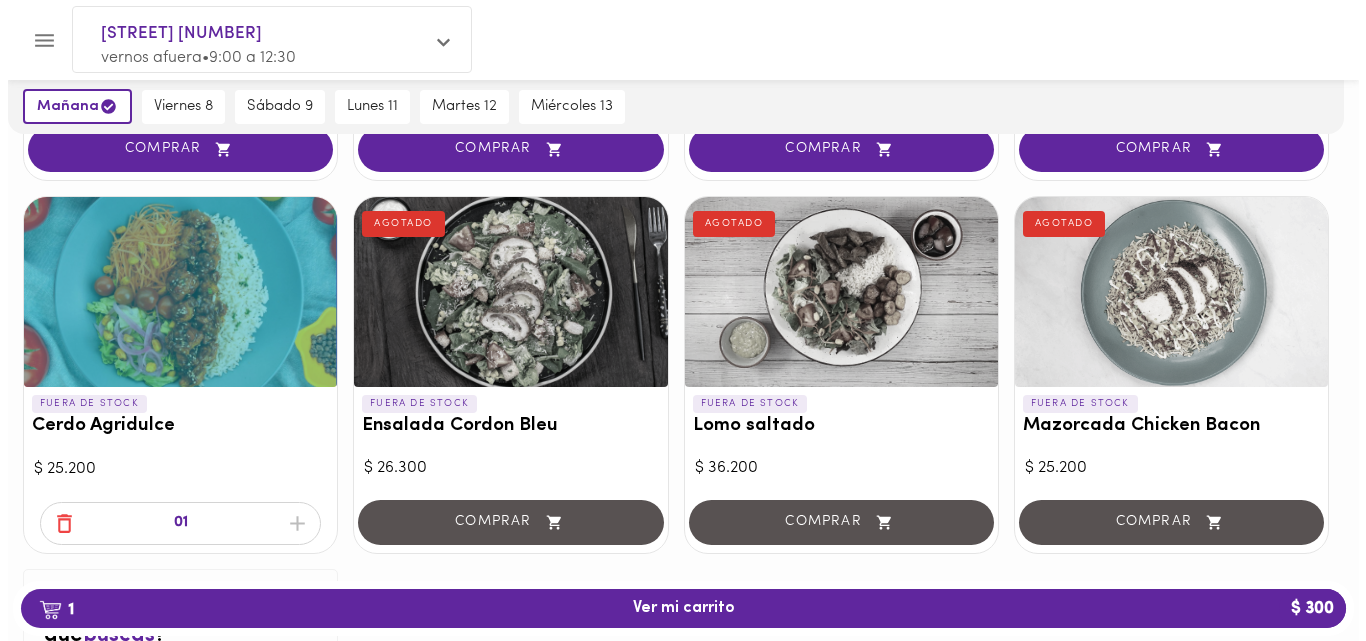 scroll, scrollTop: 1945, scrollLeft: 0, axis: vertical 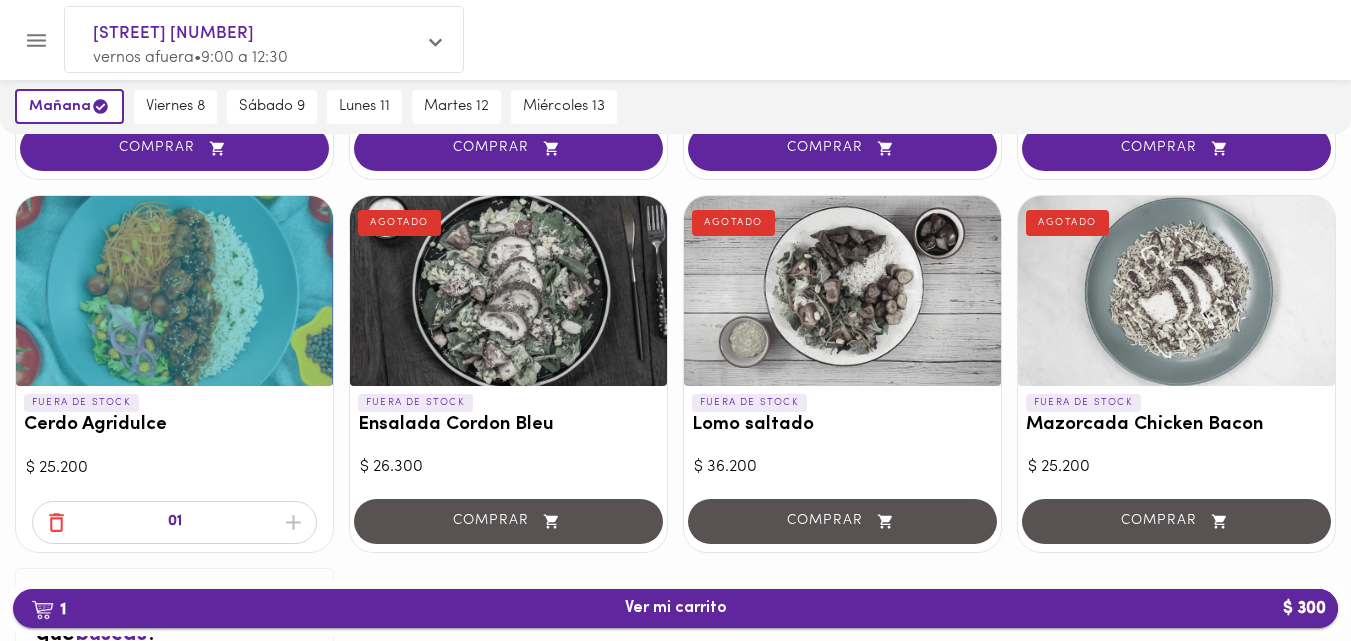 click on "1 Ver mi carrito $ 300" at bounding box center [675, 608] 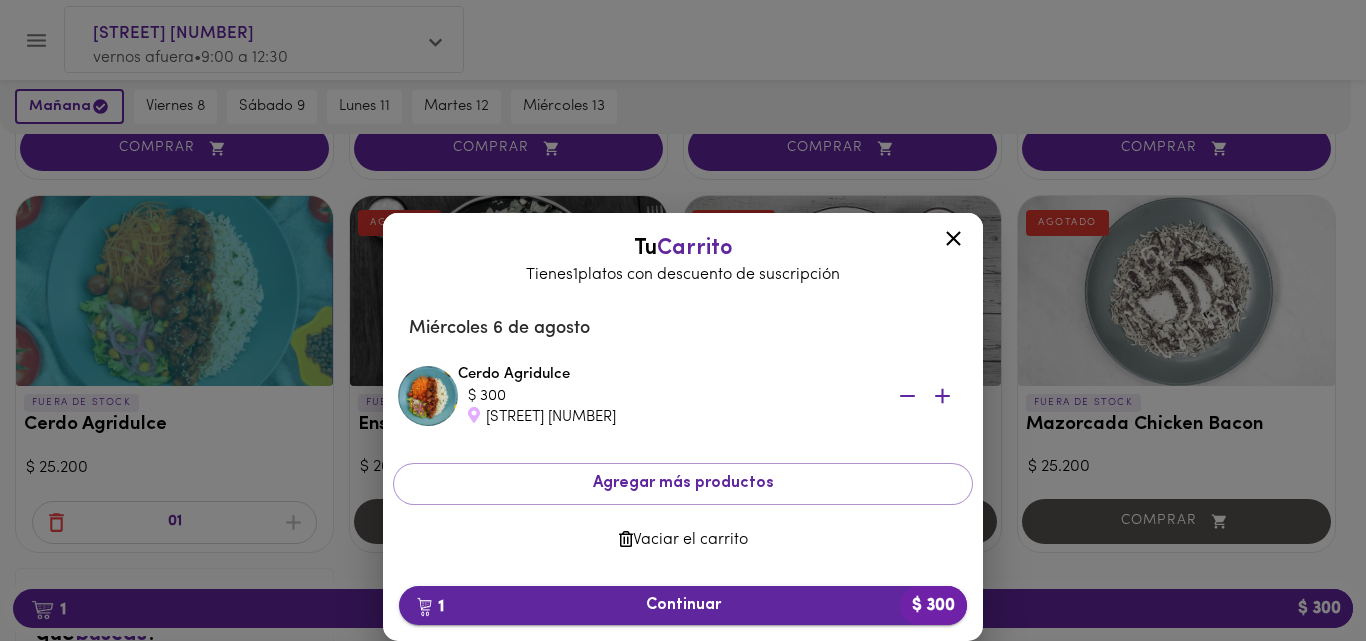 click on "1 Continuar $ 300" at bounding box center (683, 605) 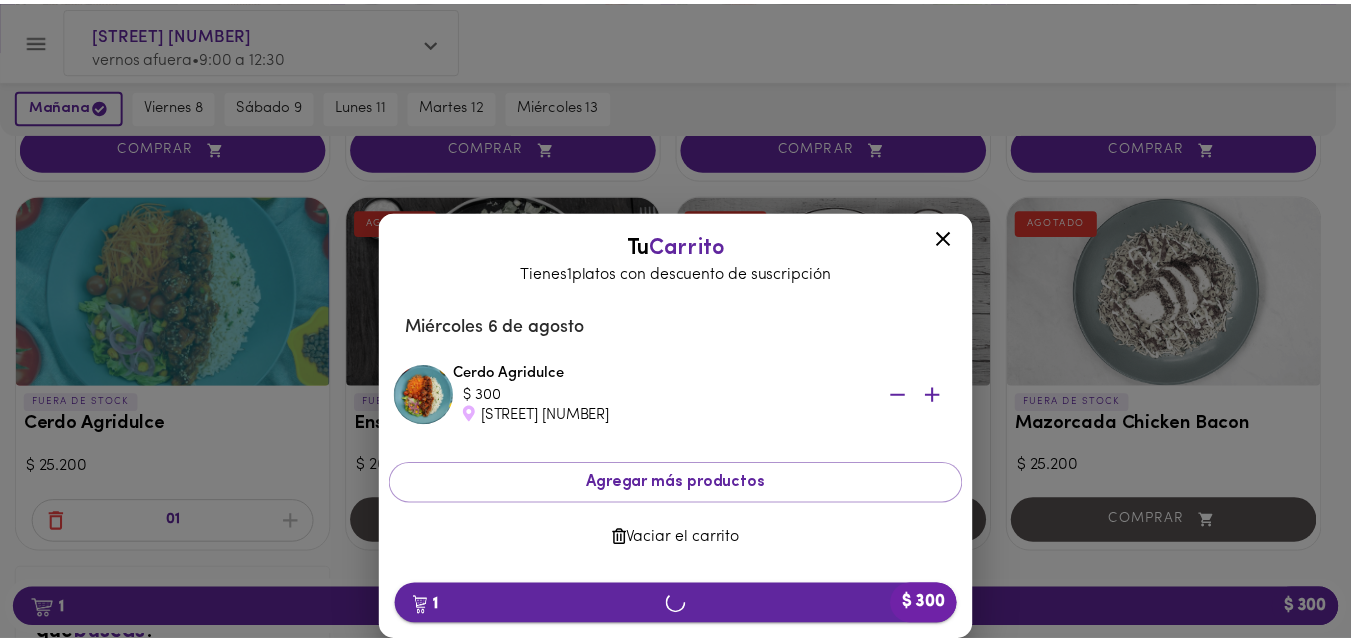 scroll, scrollTop: 0, scrollLeft: 0, axis: both 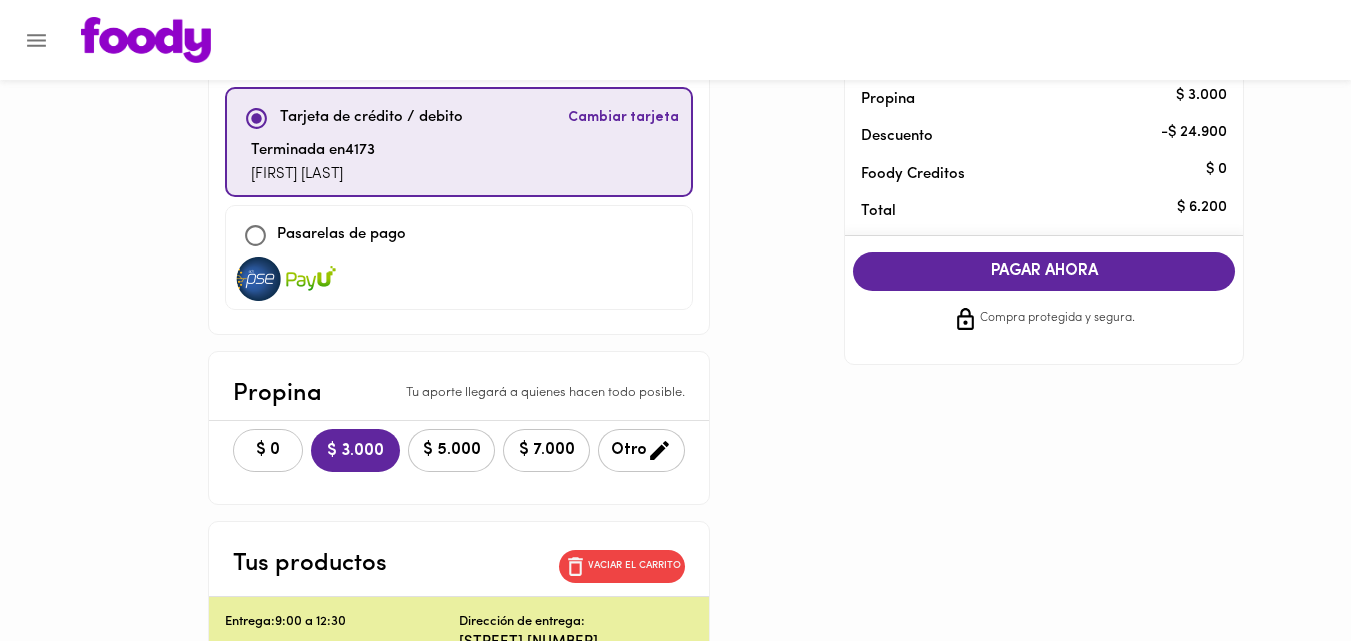 click on "$ 0" at bounding box center (268, 450) 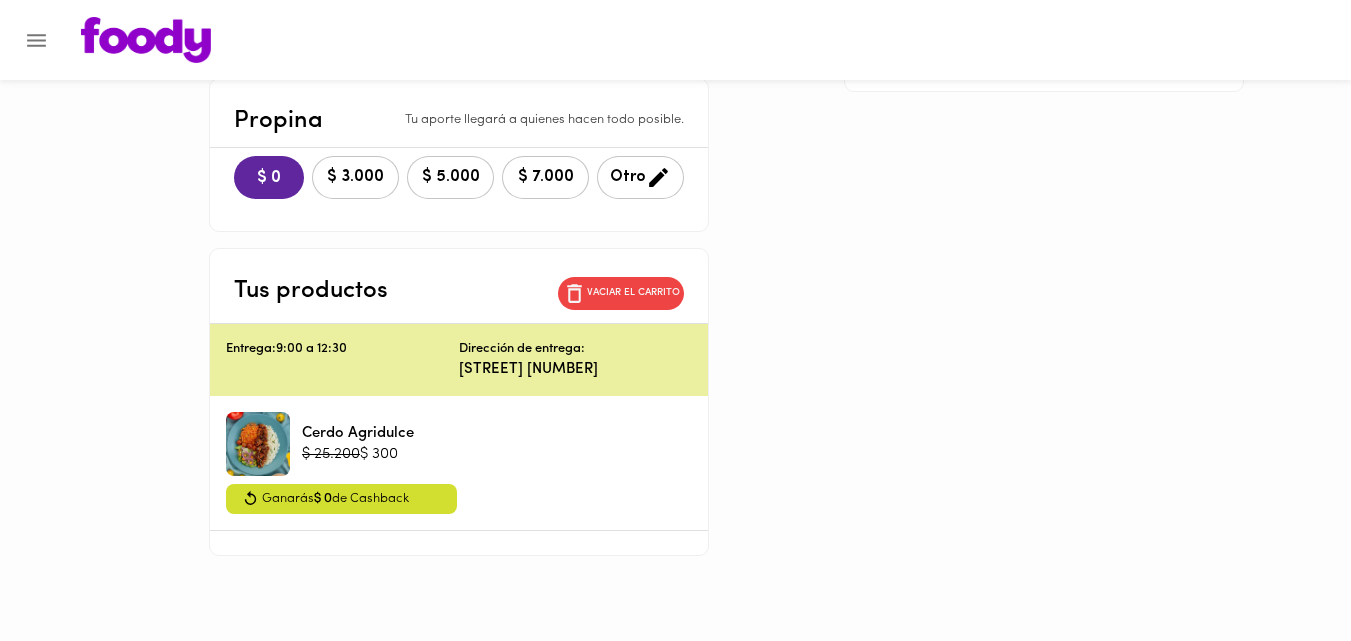 scroll, scrollTop: 470, scrollLeft: 0, axis: vertical 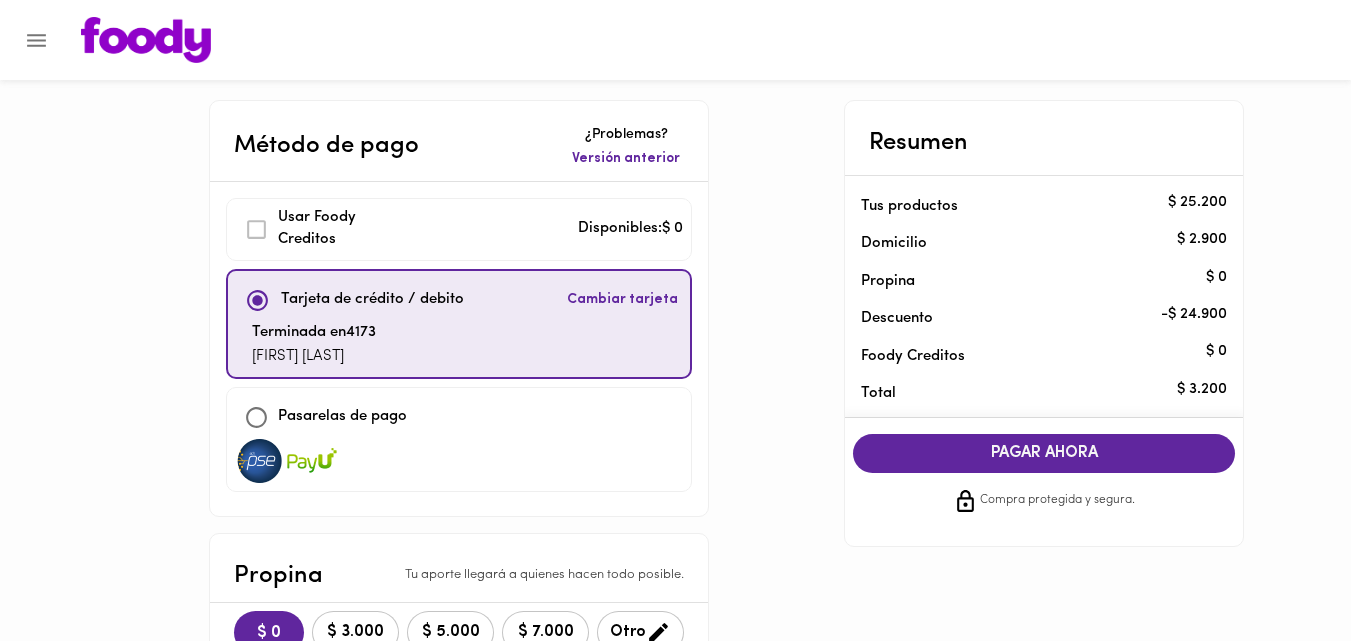 click on "PAGAR AHORA" at bounding box center [1044, 453] 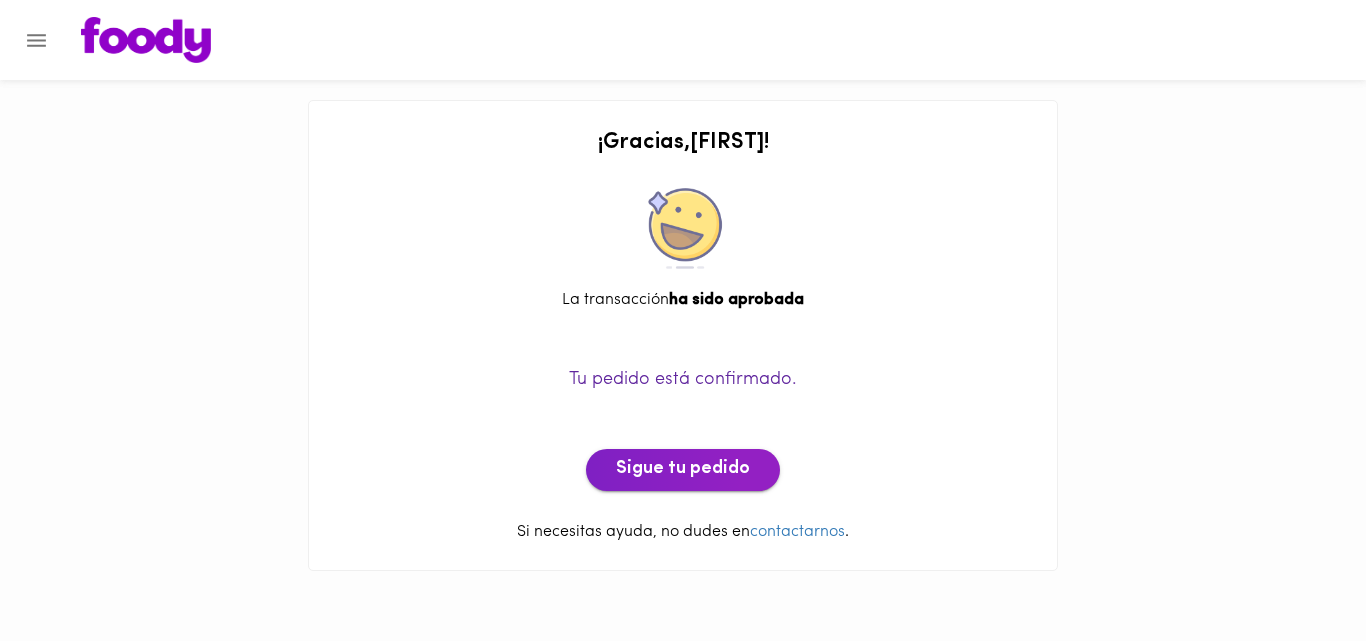 click on "Sigue tu pedido" at bounding box center (683, 470) 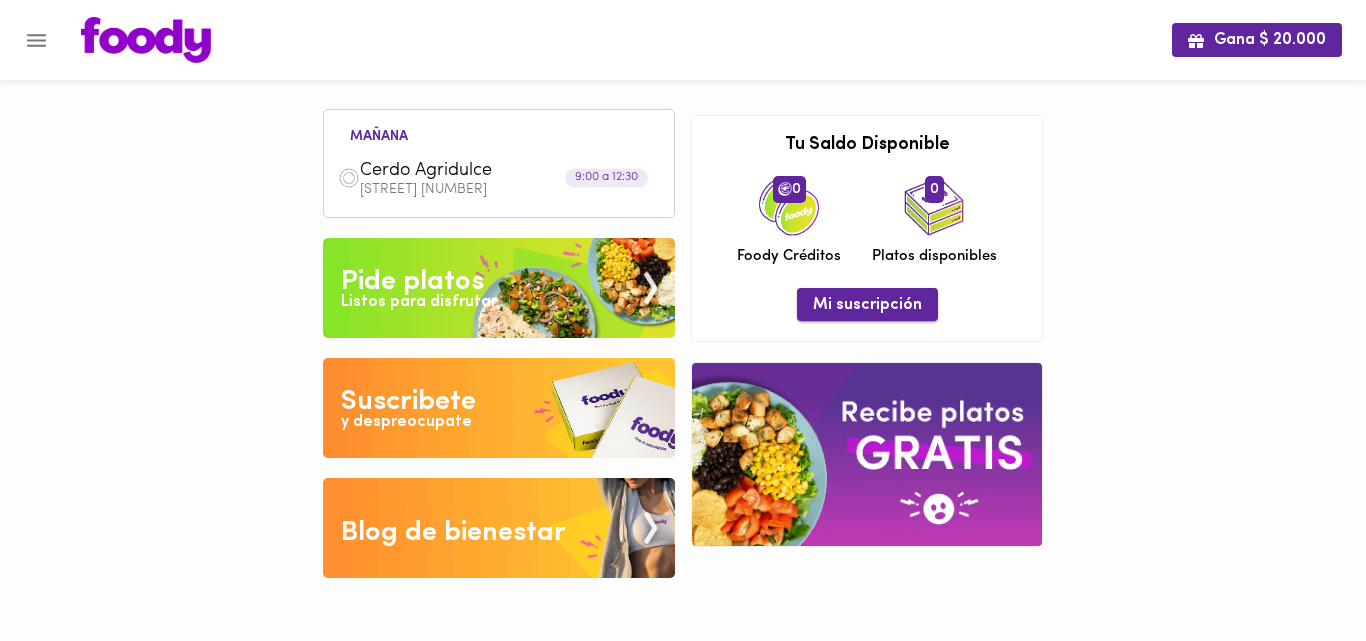 click on "Mi suscripción" at bounding box center (867, 305) 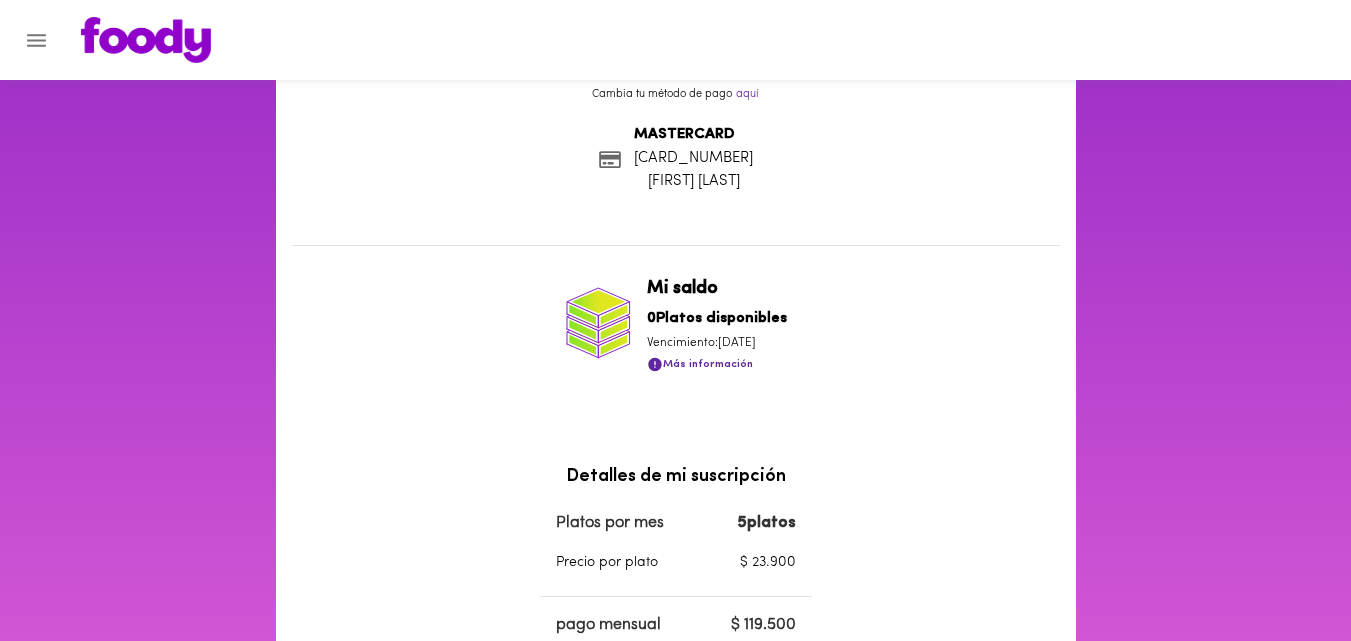 scroll, scrollTop: 144, scrollLeft: 0, axis: vertical 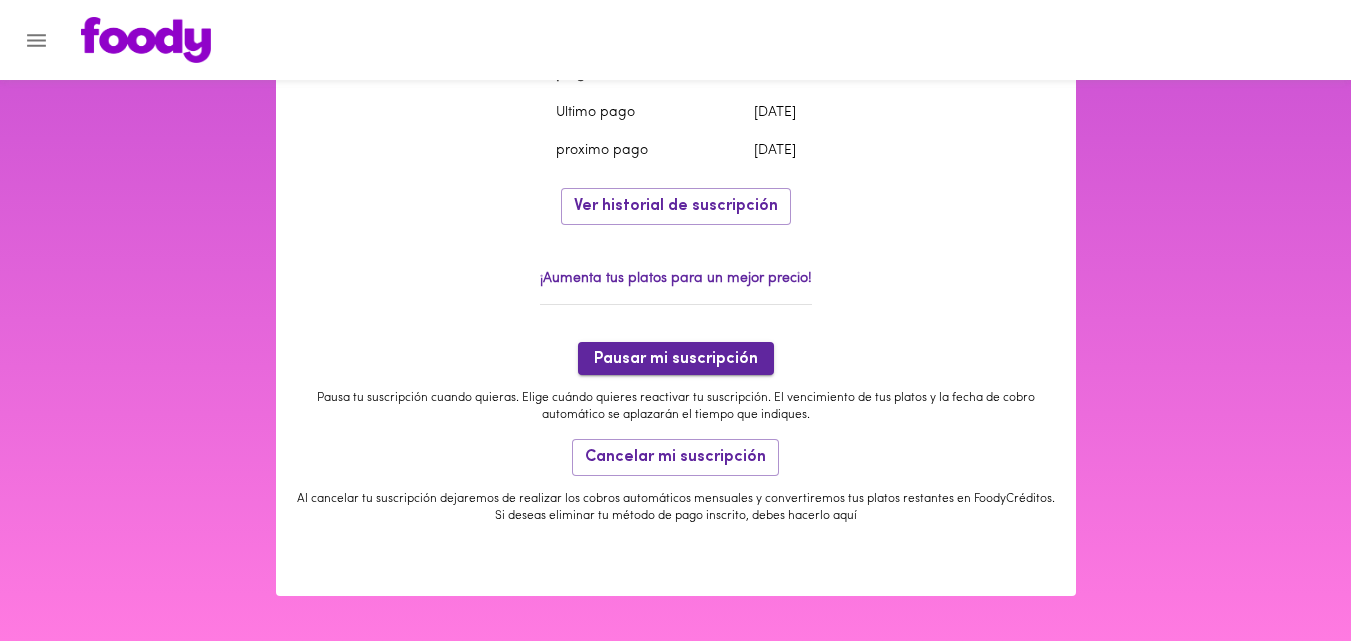 click on "Pausar mi suscripción" at bounding box center [676, 359] 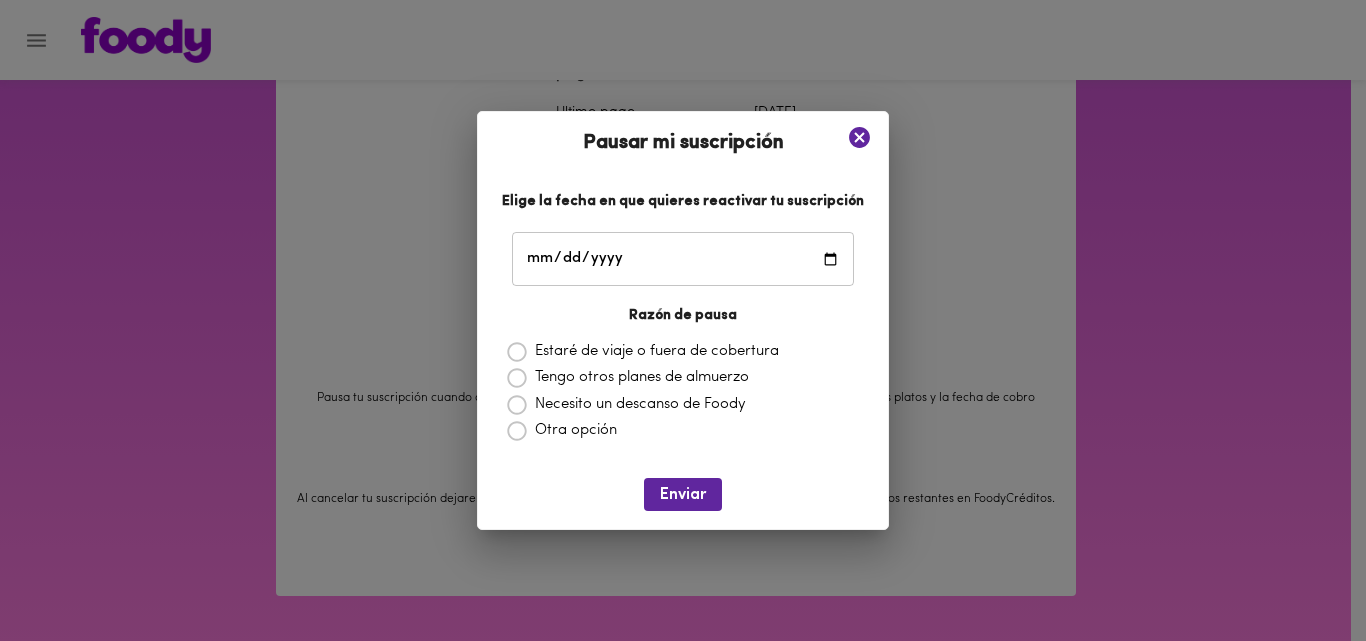 click 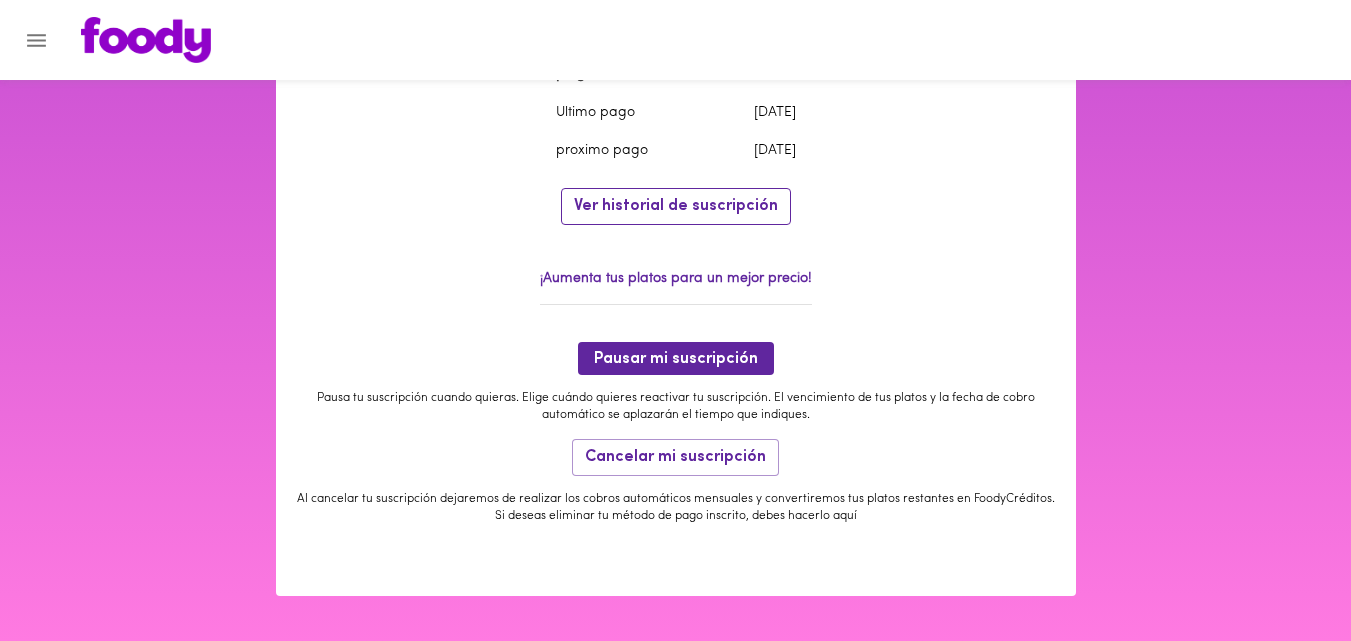 click on "Ver historial de suscripción" at bounding box center [676, 206] 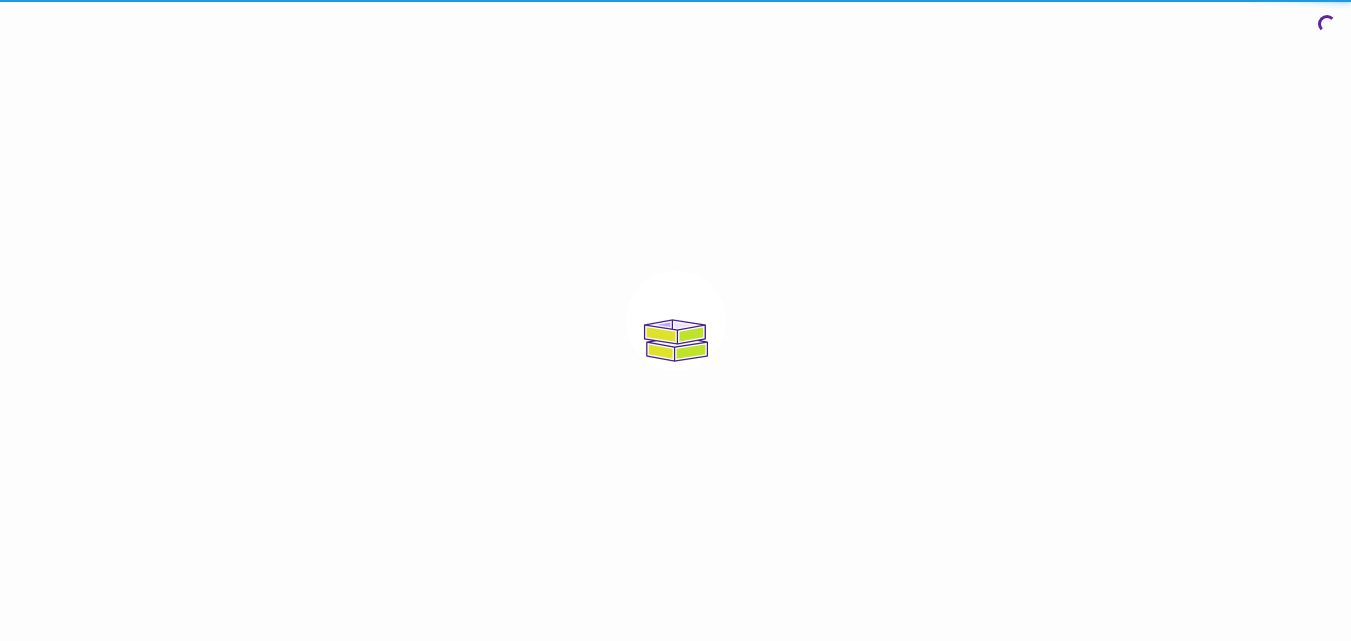 scroll, scrollTop: 0, scrollLeft: 0, axis: both 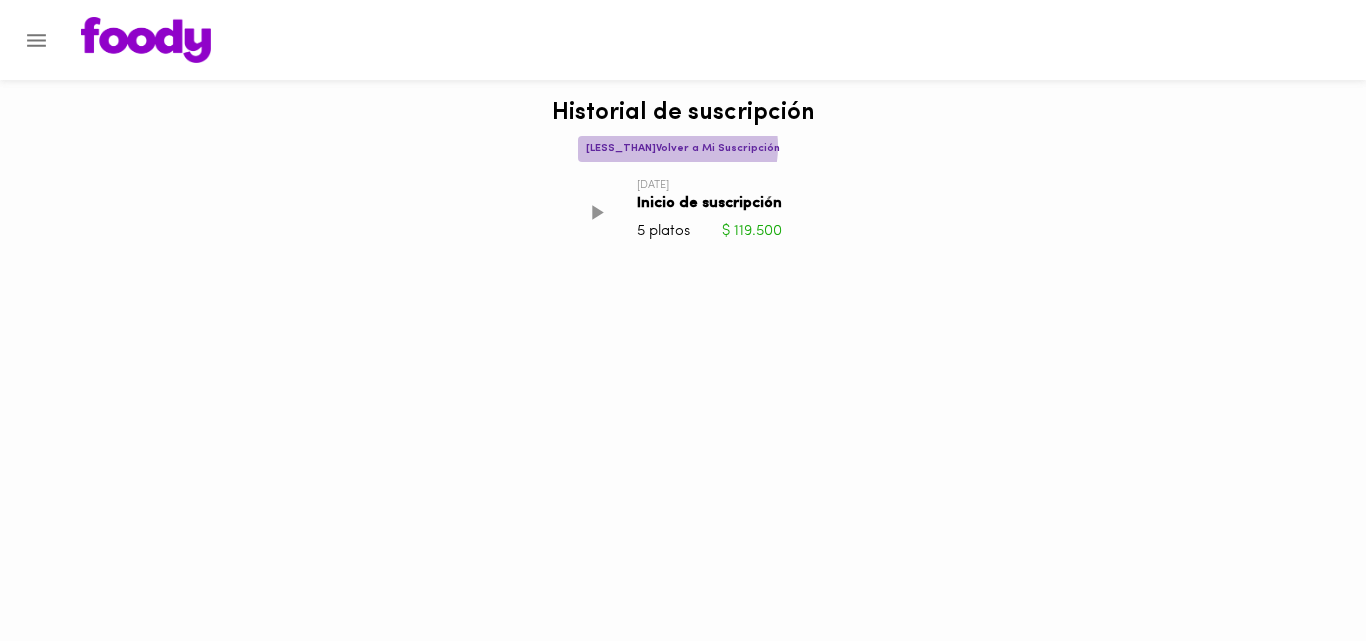 click on "<  Volver a Mi Suscripción" at bounding box center [683, 148] 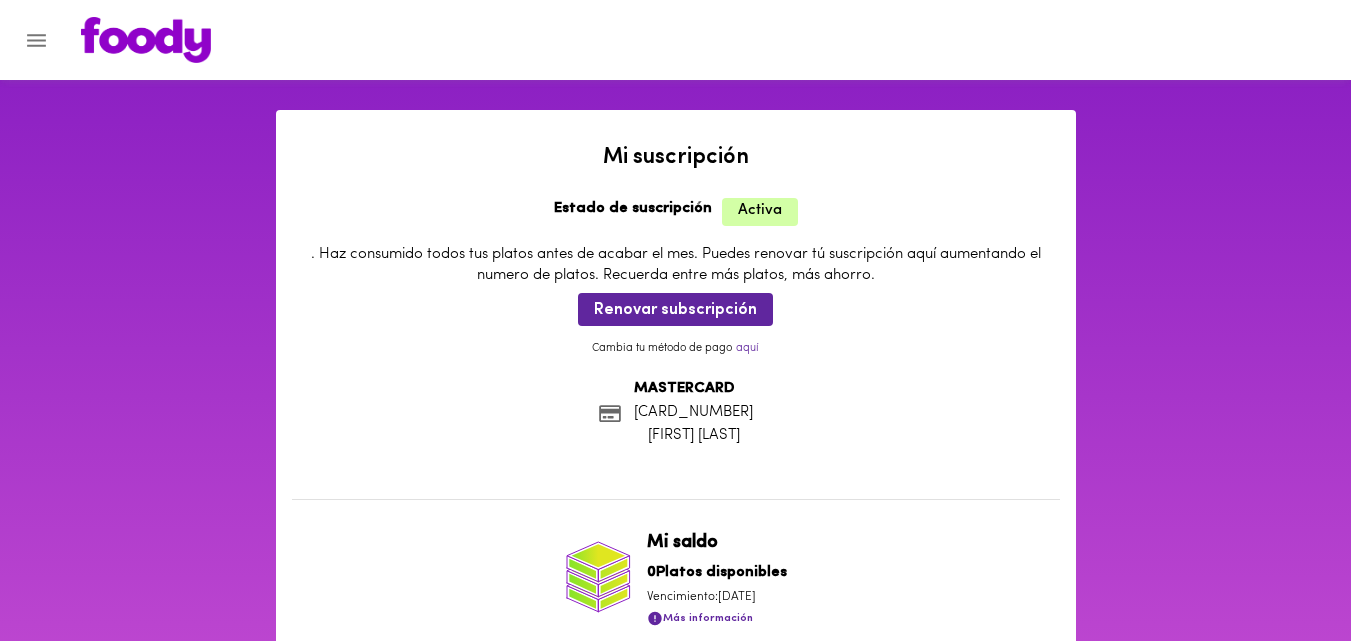 click at bounding box center (36, 40) 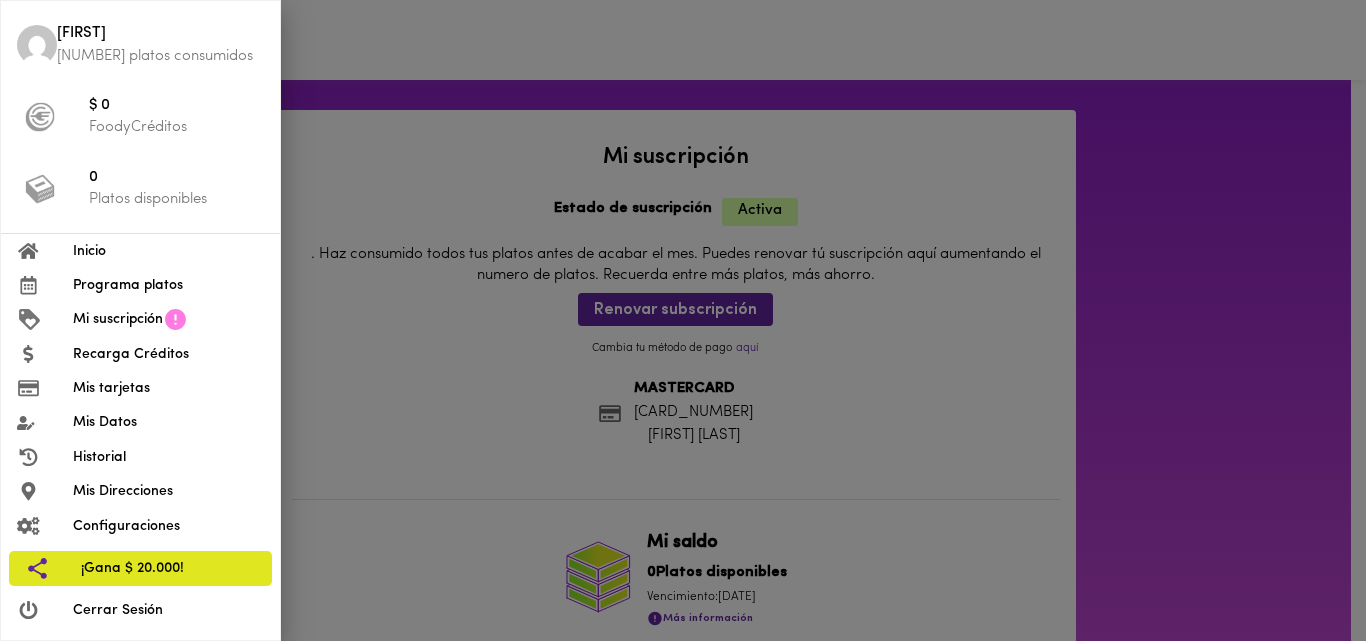 click on "Mi suscripción" at bounding box center [118, 319] 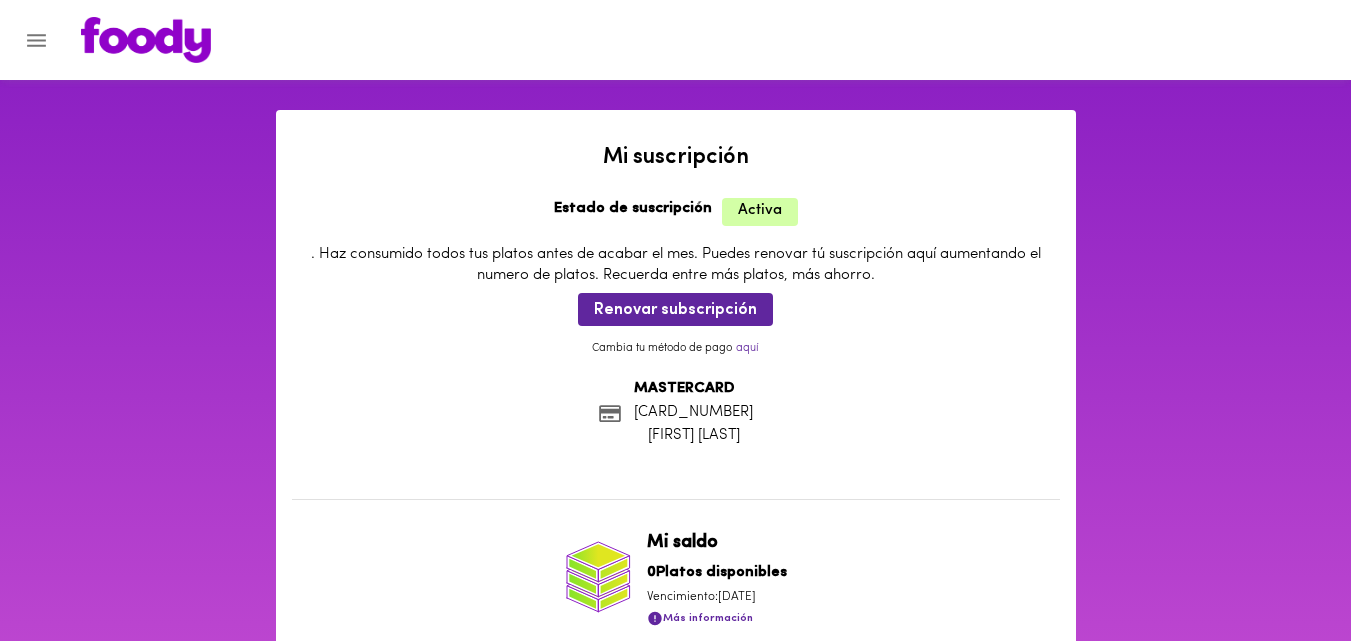 click 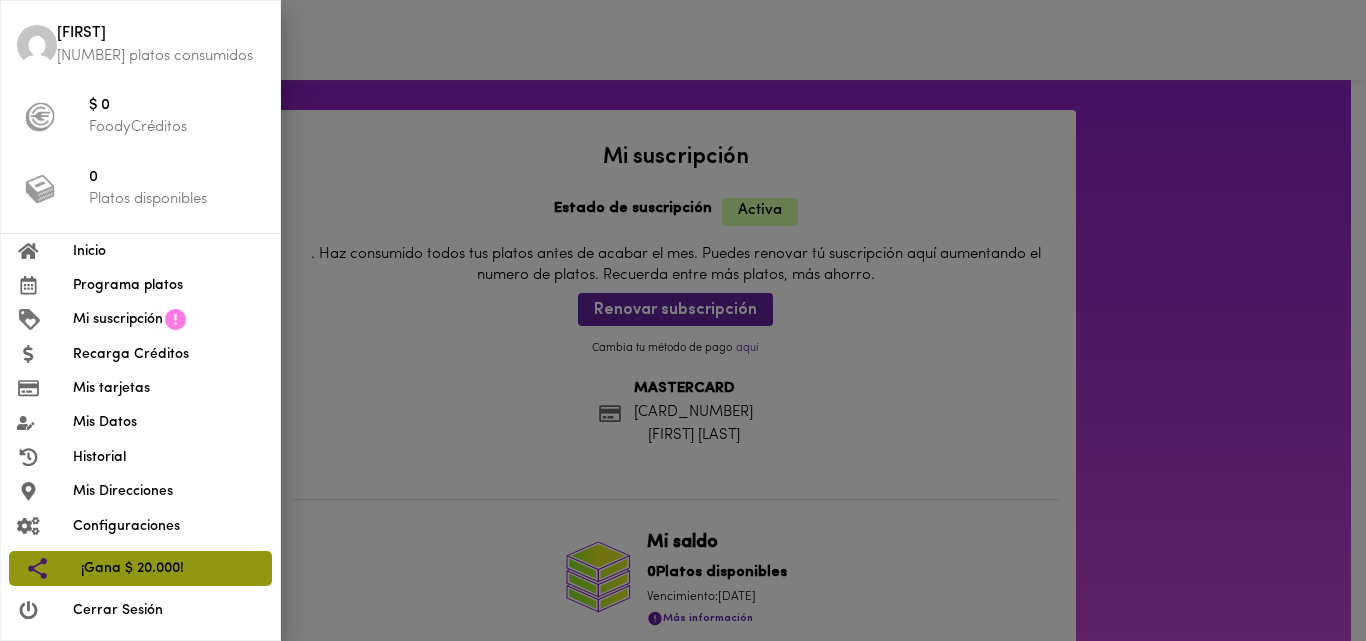 click on "¡Gana $ 20.000!" at bounding box center (168, 568) 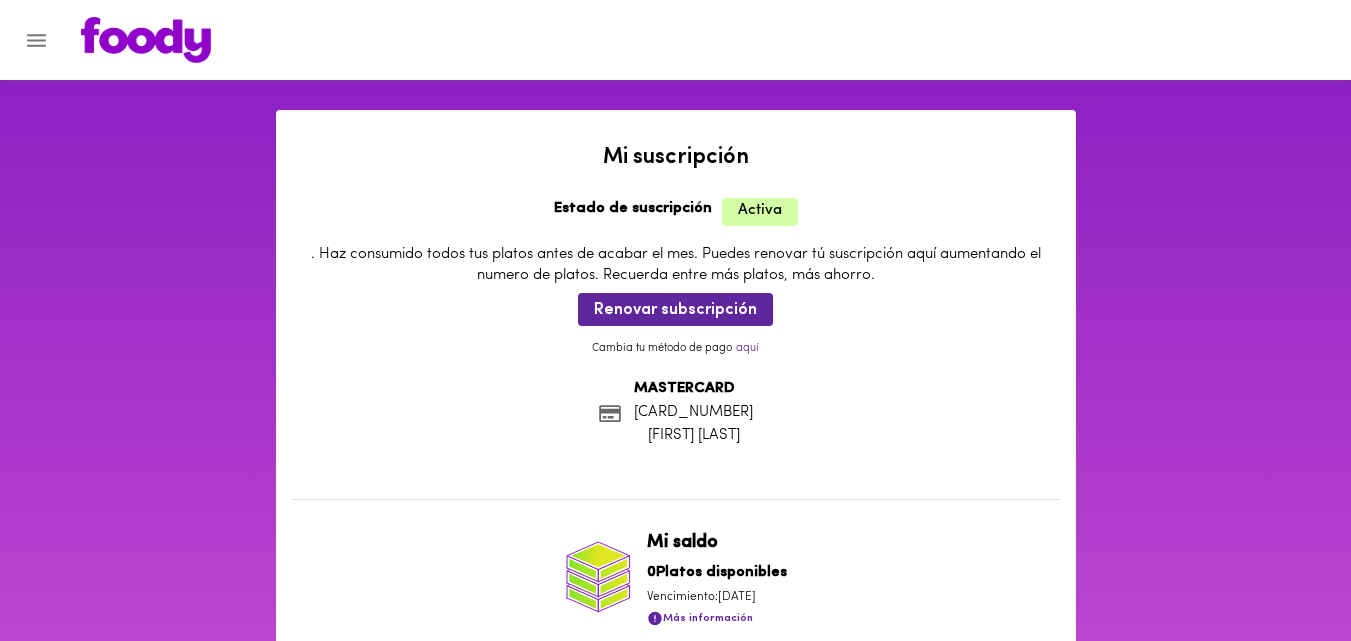 click at bounding box center [36, 40] 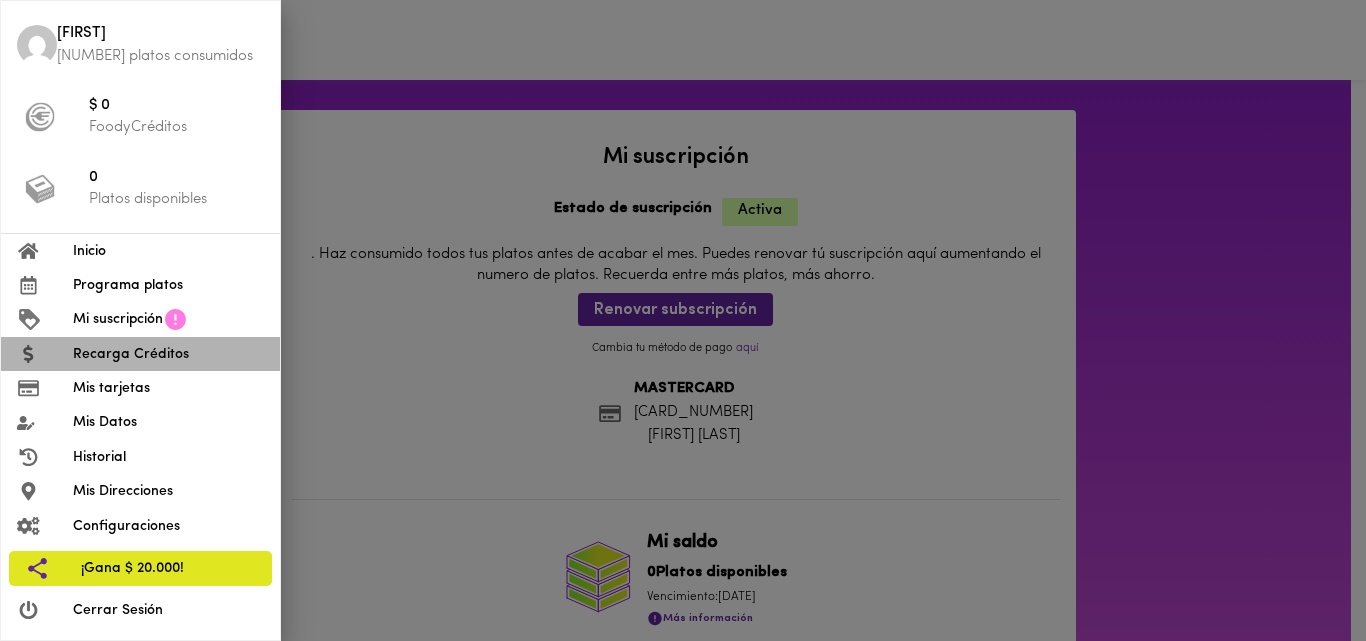click on "Recarga Créditos" at bounding box center (168, 354) 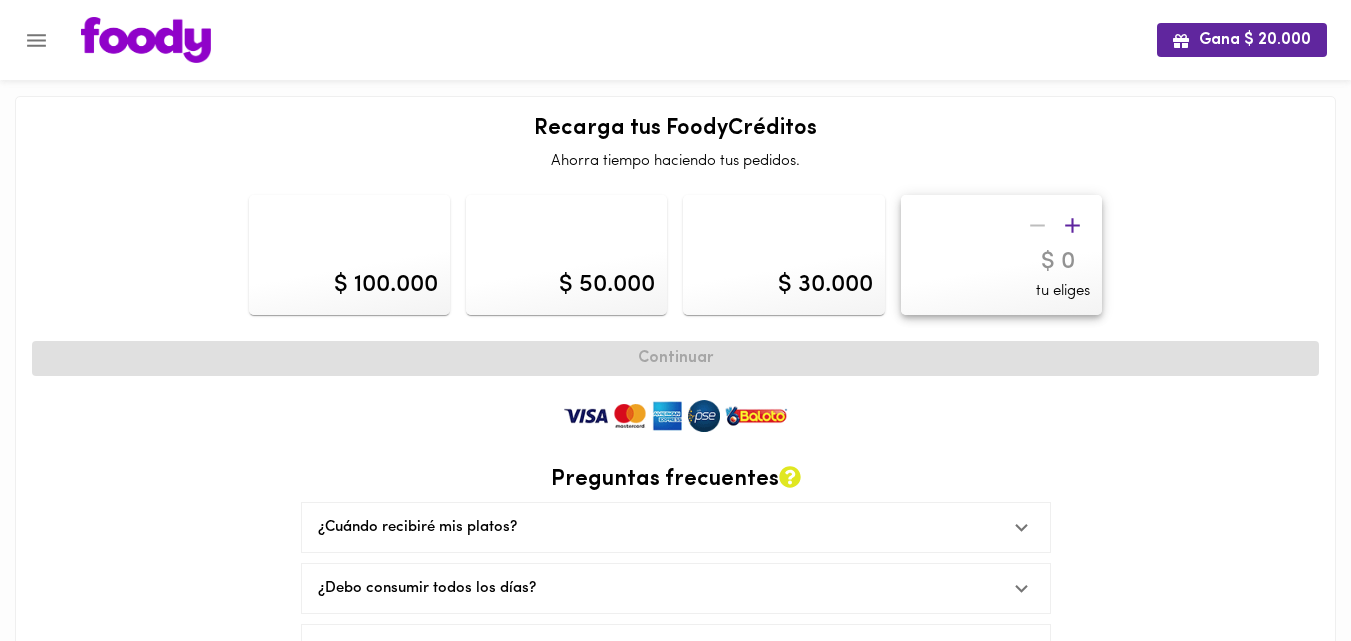 click 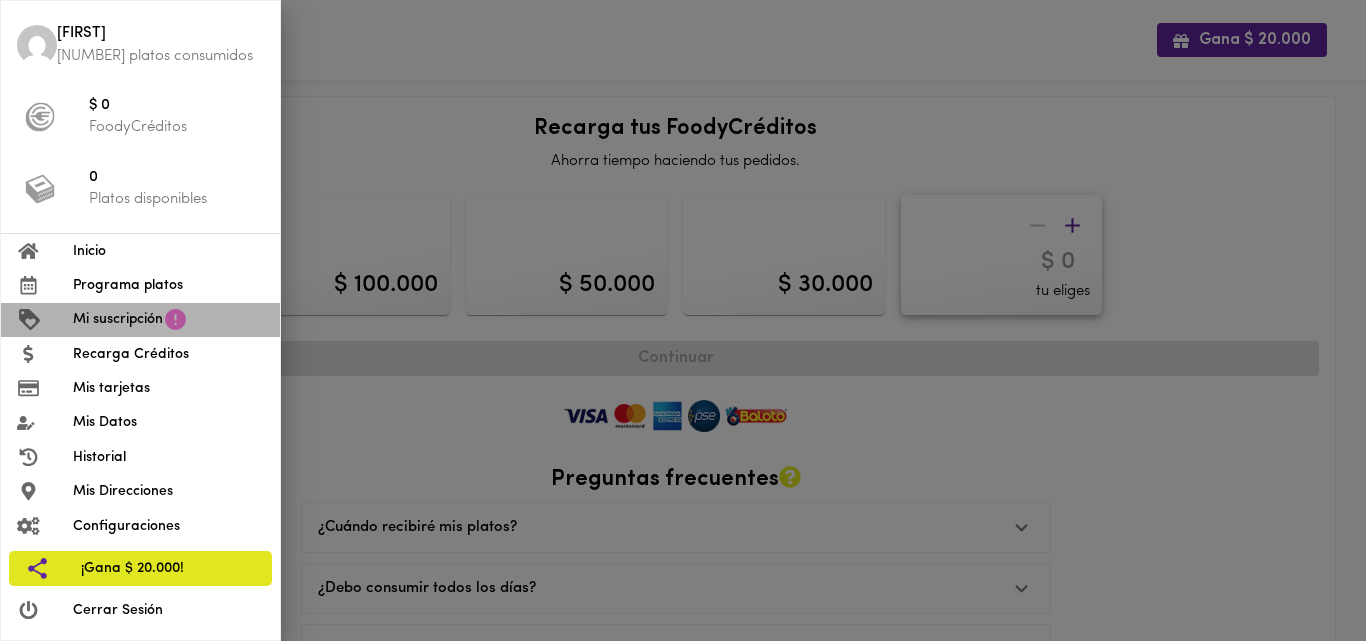 click on "Mi suscripción" at bounding box center [118, 319] 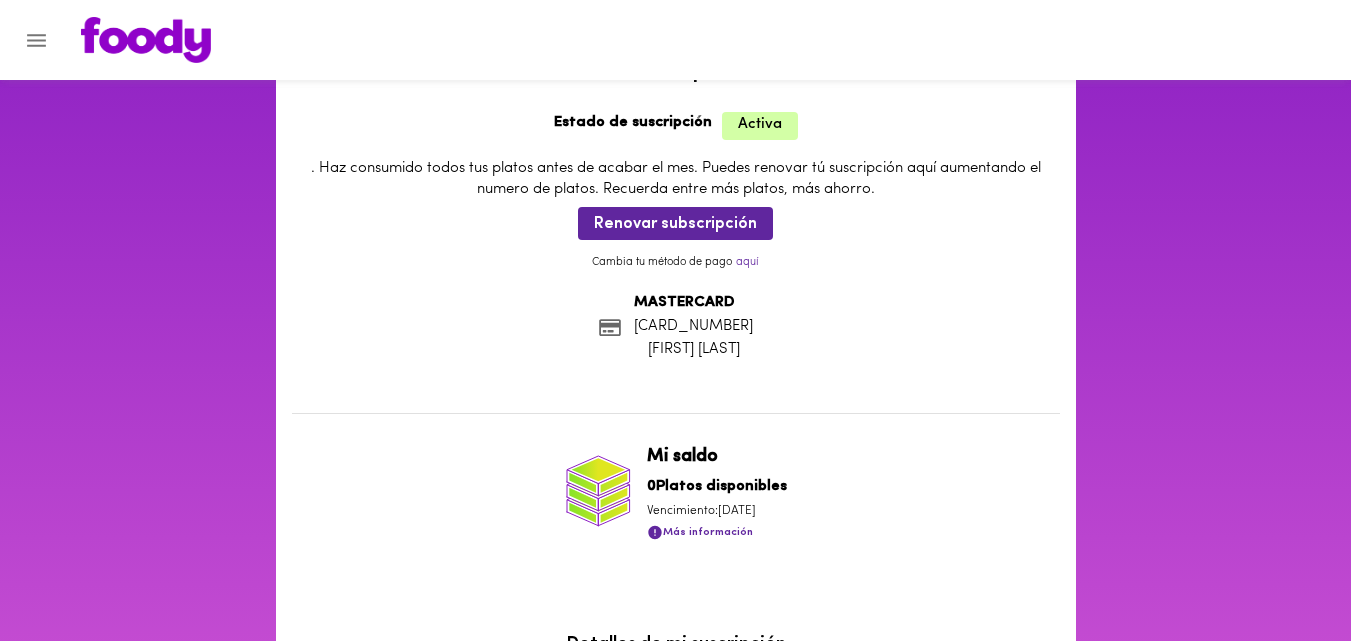 scroll, scrollTop: 0, scrollLeft: 0, axis: both 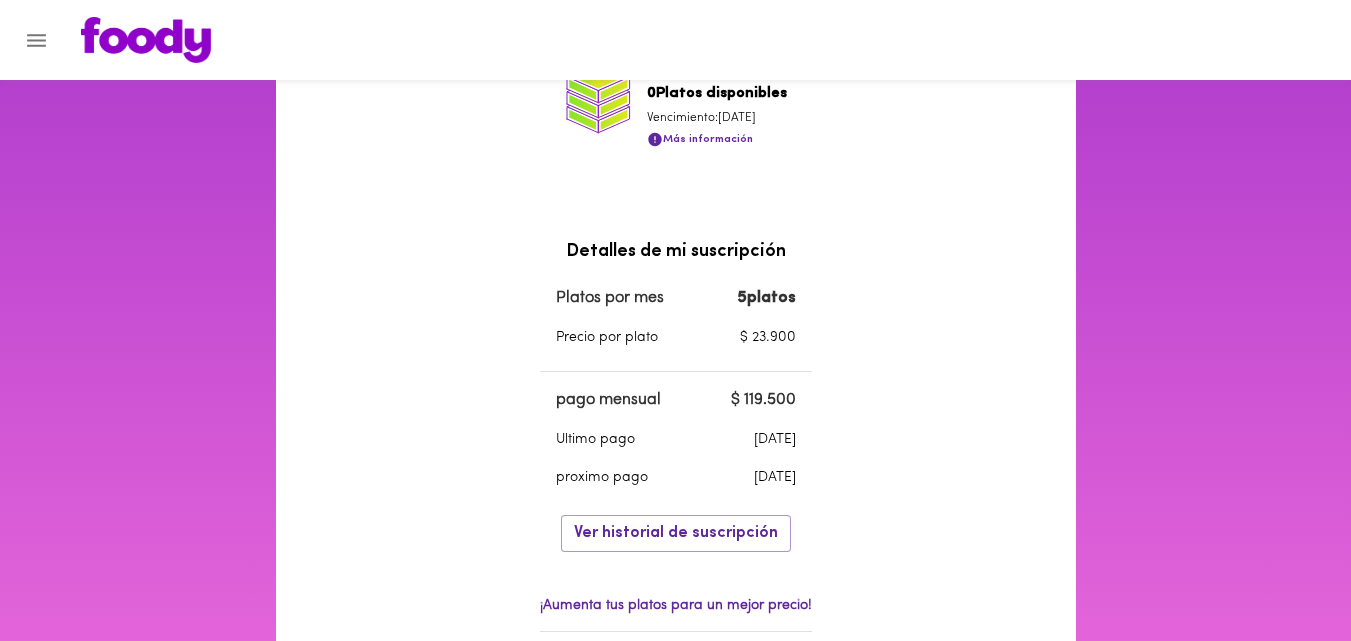 click on "¡Aumenta tus platos para un mejor precio!" at bounding box center [676, 606] 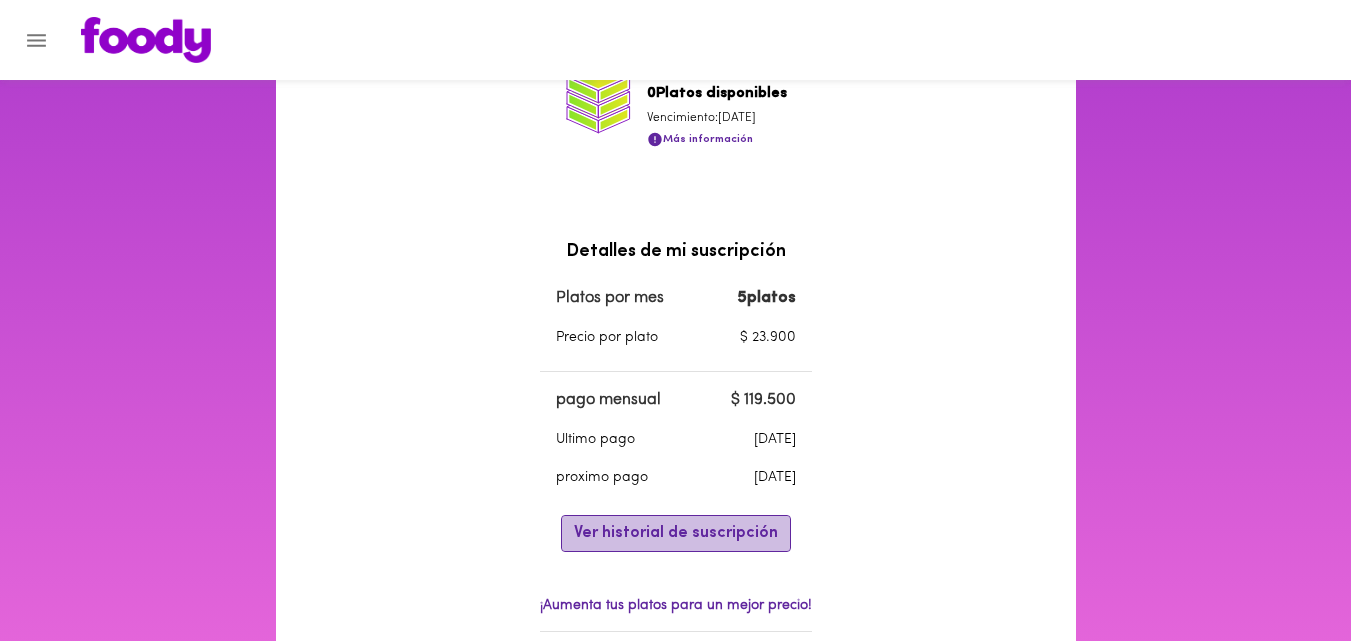 click on "Ver historial de suscripción" at bounding box center [676, 533] 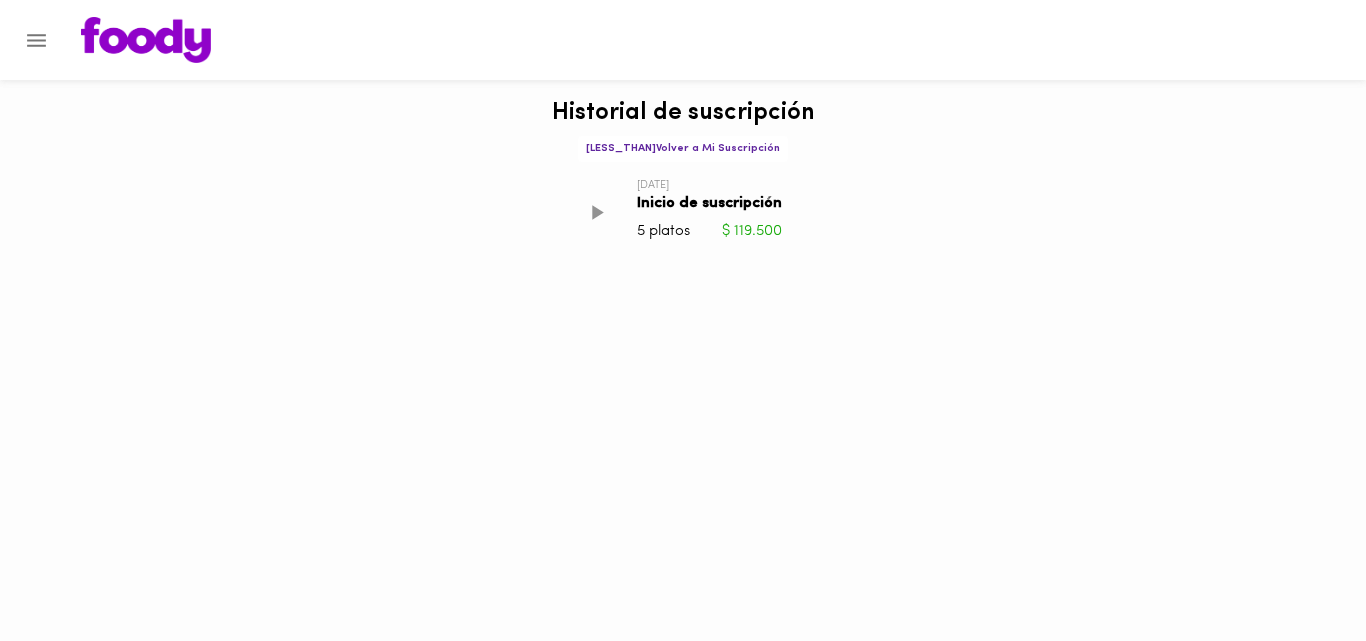 click 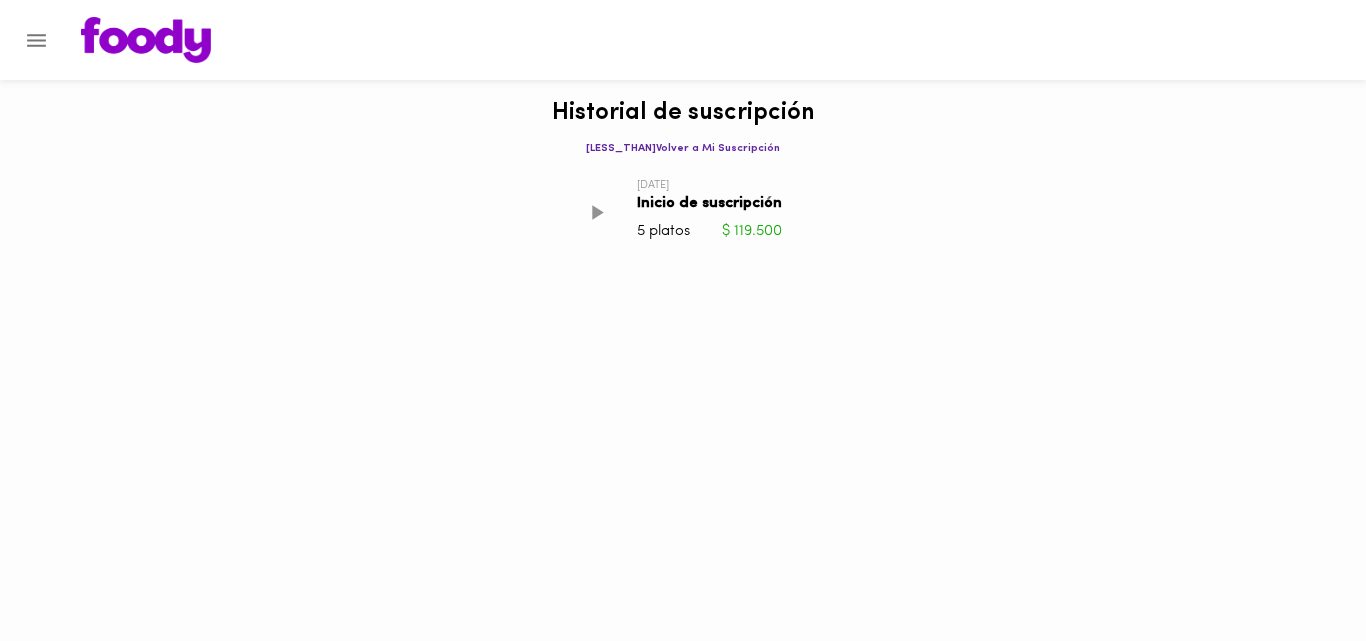click on "<  Volver a Mi Suscripción" at bounding box center [683, 148] 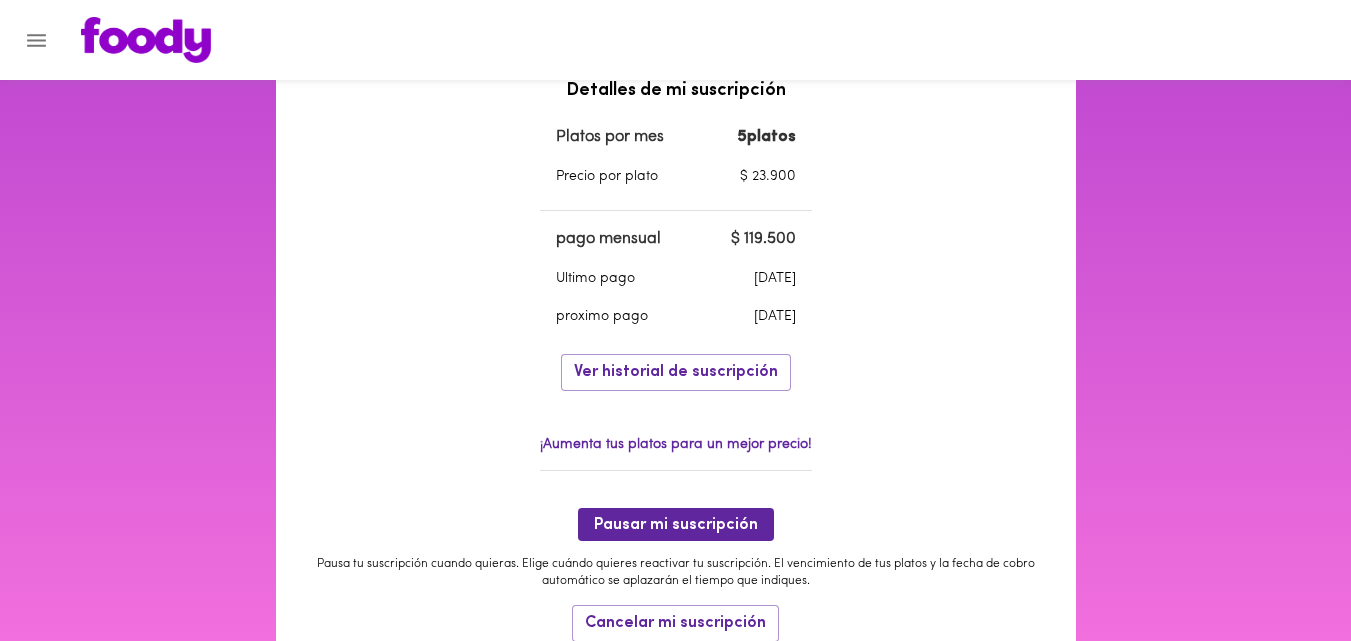 scroll, scrollTop: 657, scrollLeft: 0, axis: vertical 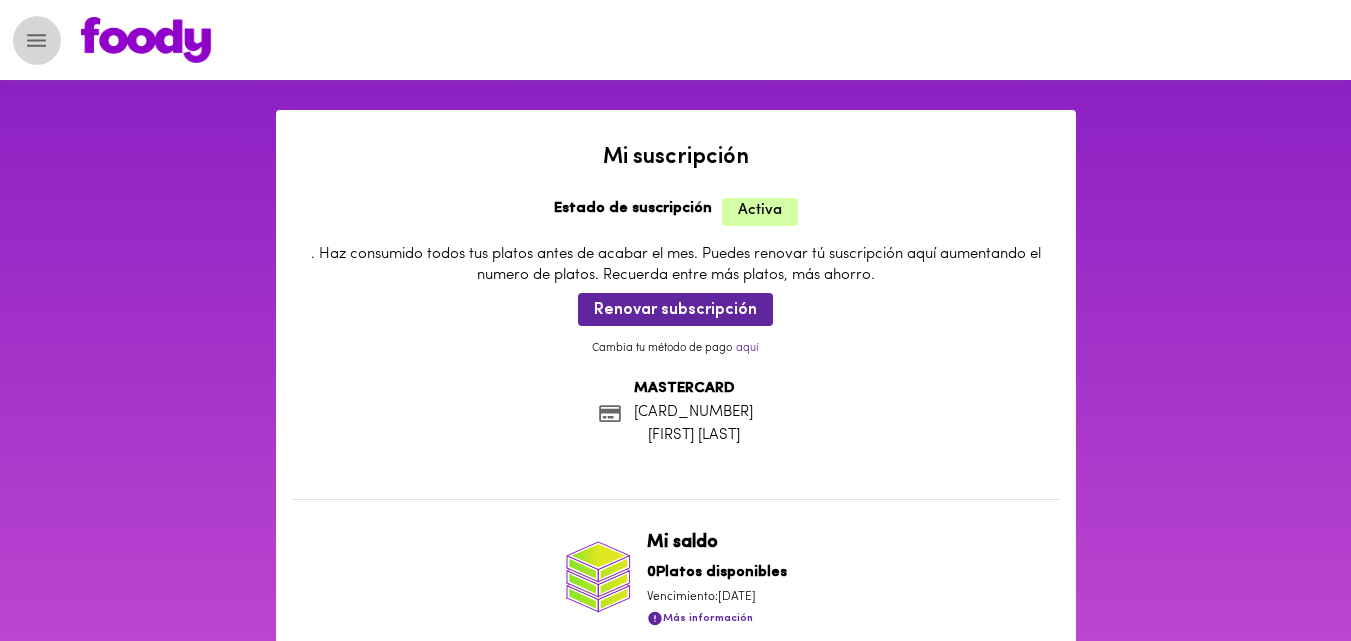 click 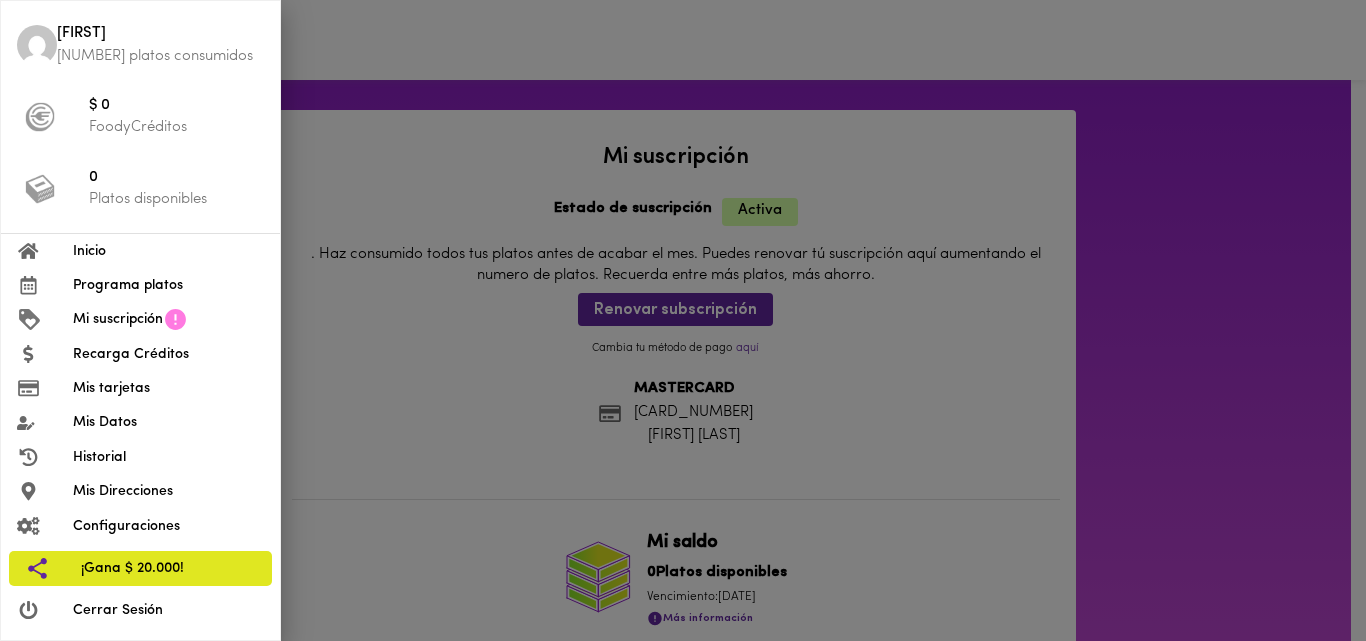 click on "Eduardo 126 platos consumidos $ 0 FoodyCréditos 0 Platos disponibles" at bounding box center [140, 117] 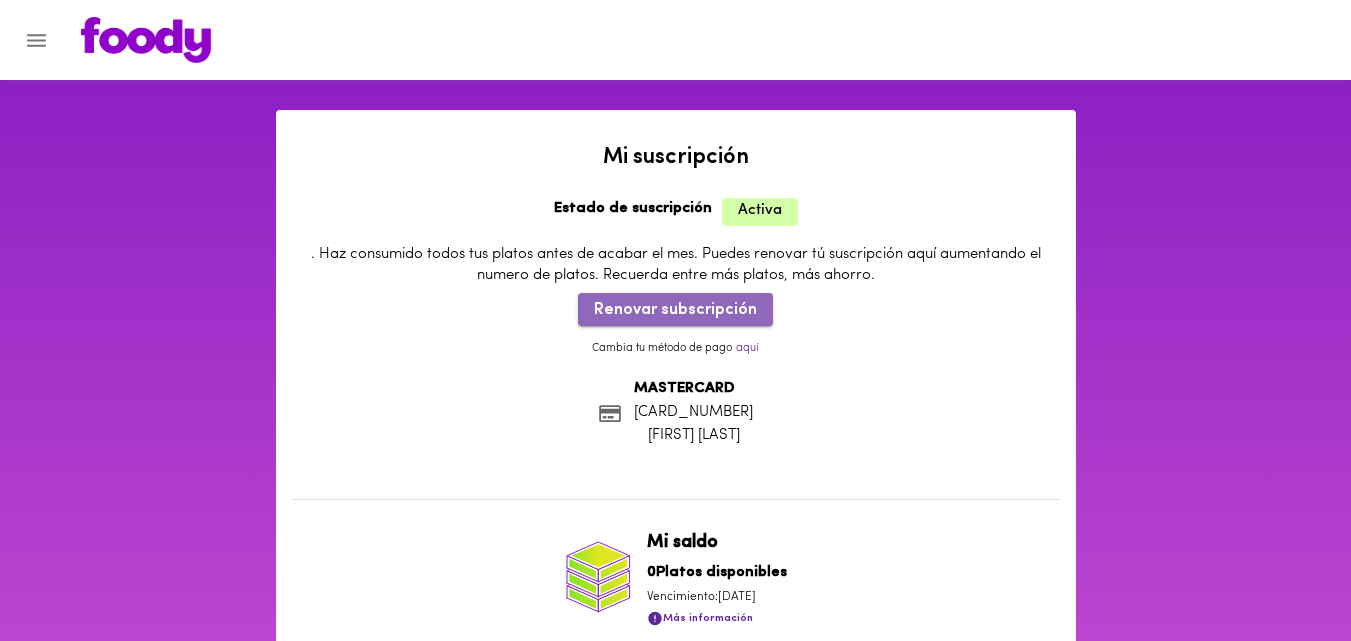 click on "Renovar subscripción" at bounding box center [675, 310] 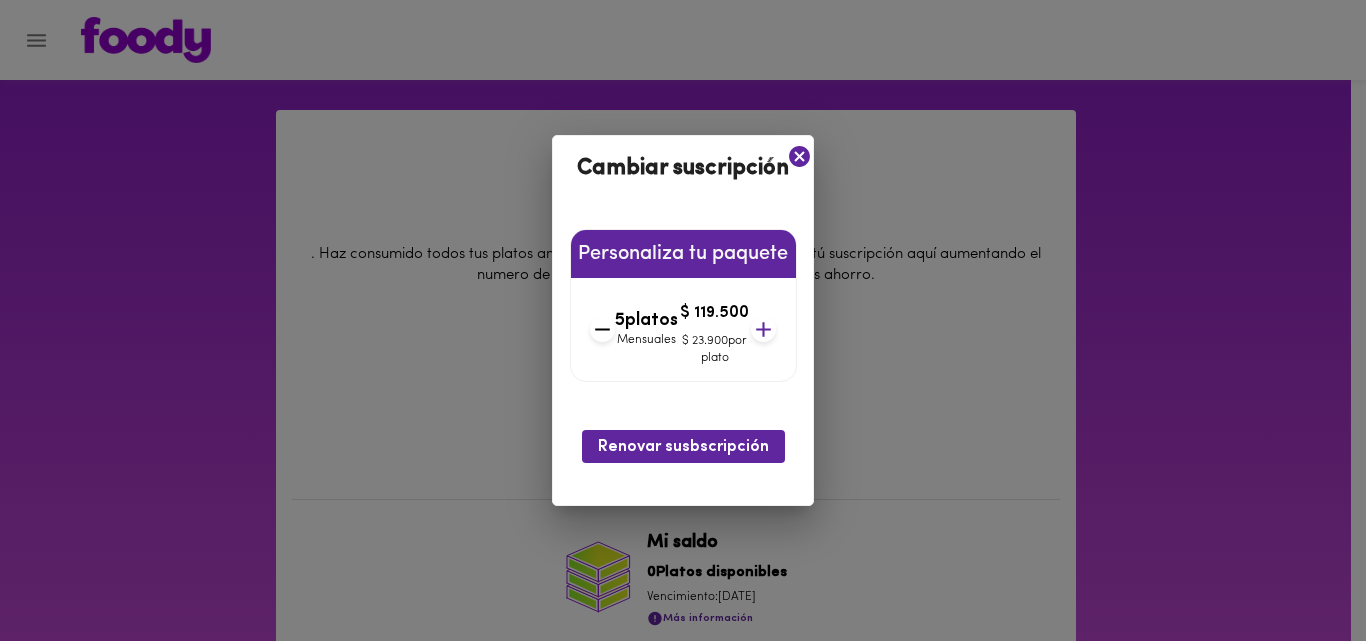 click 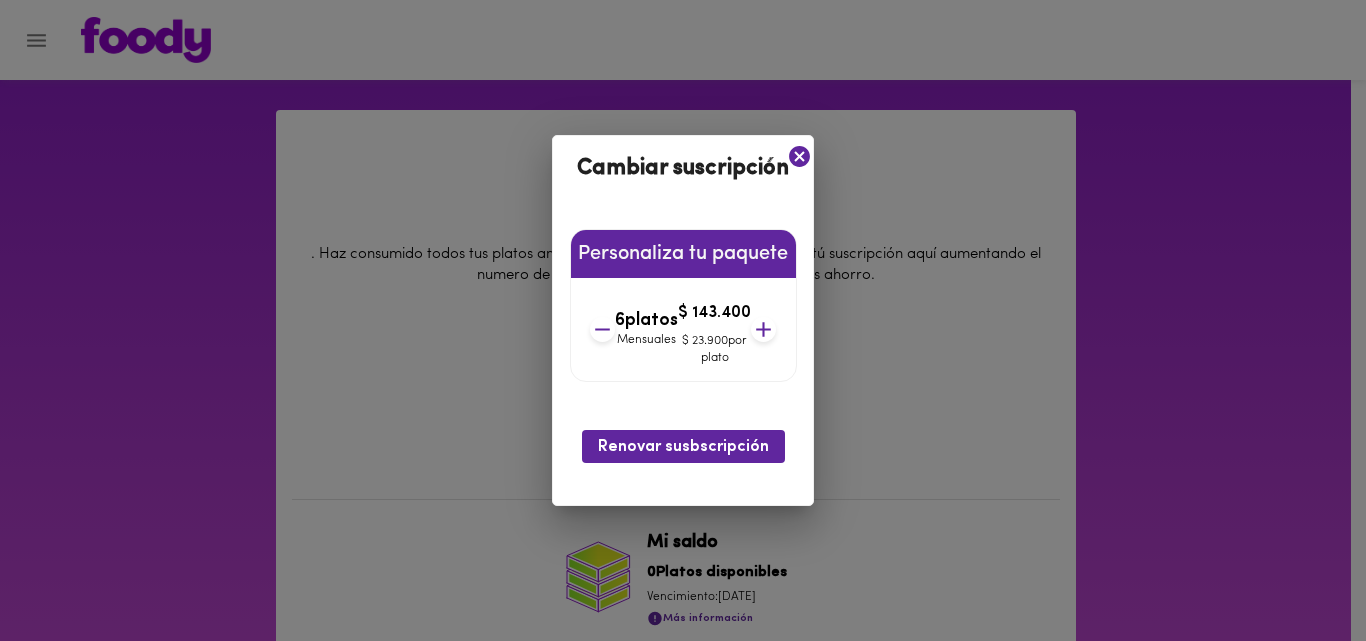 click 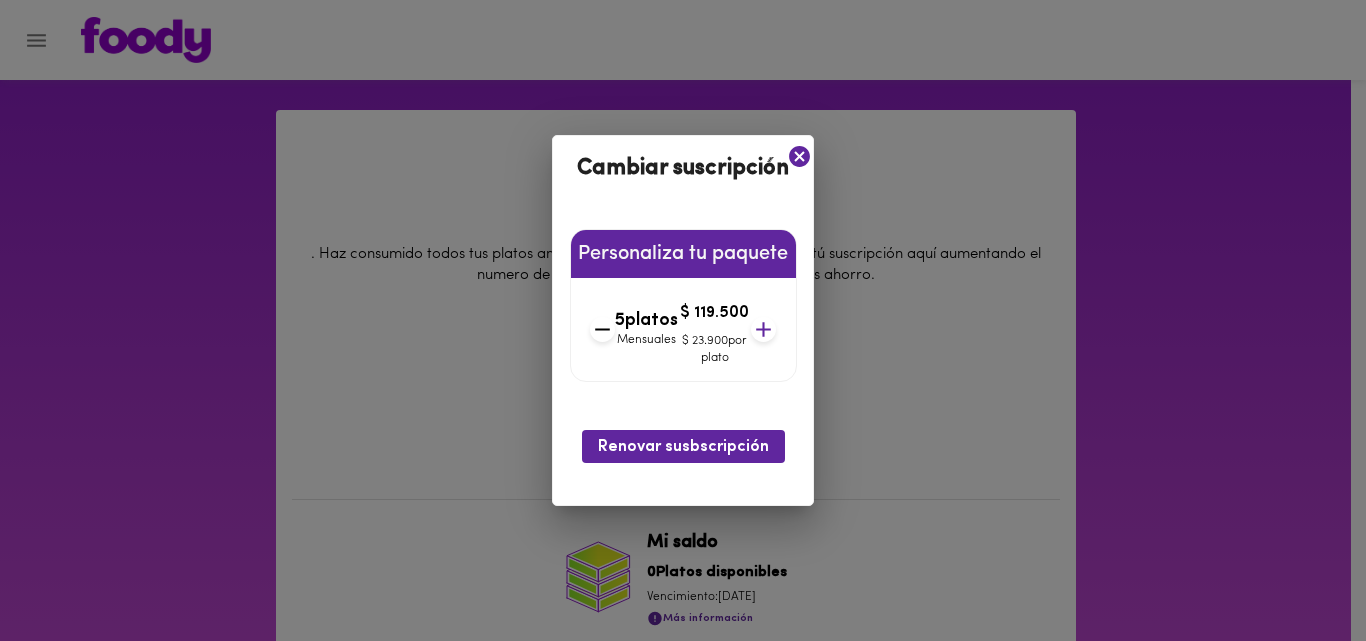 click 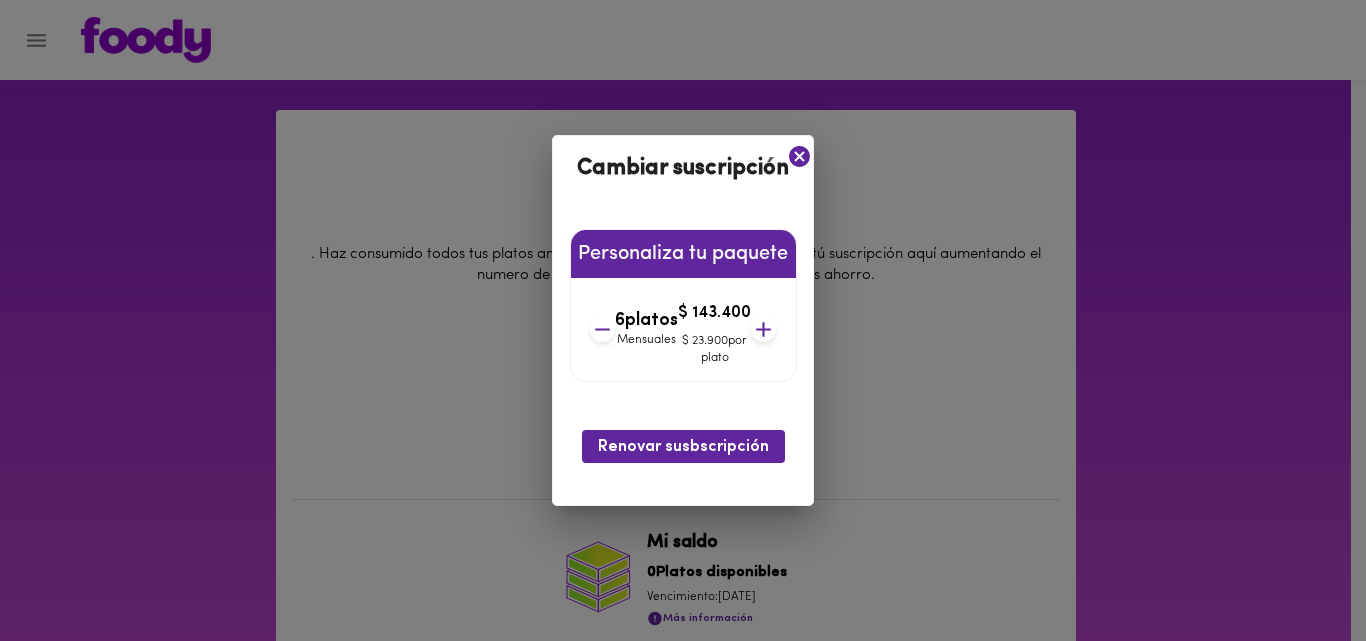 click 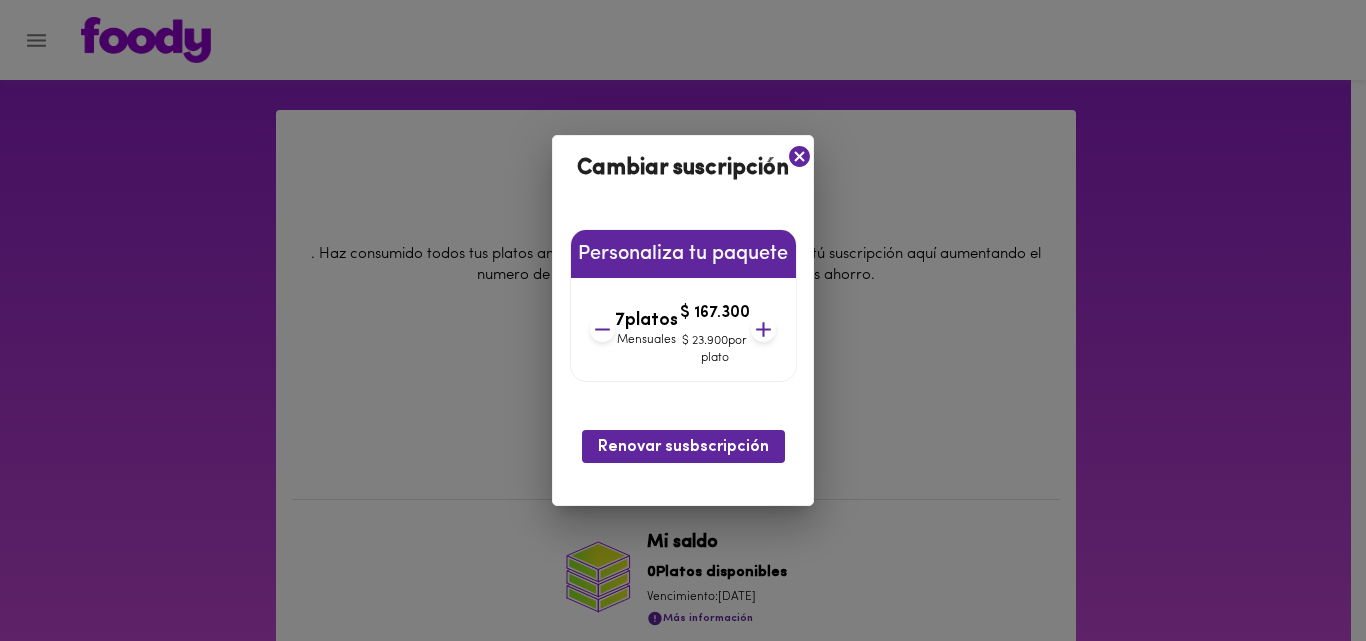 click 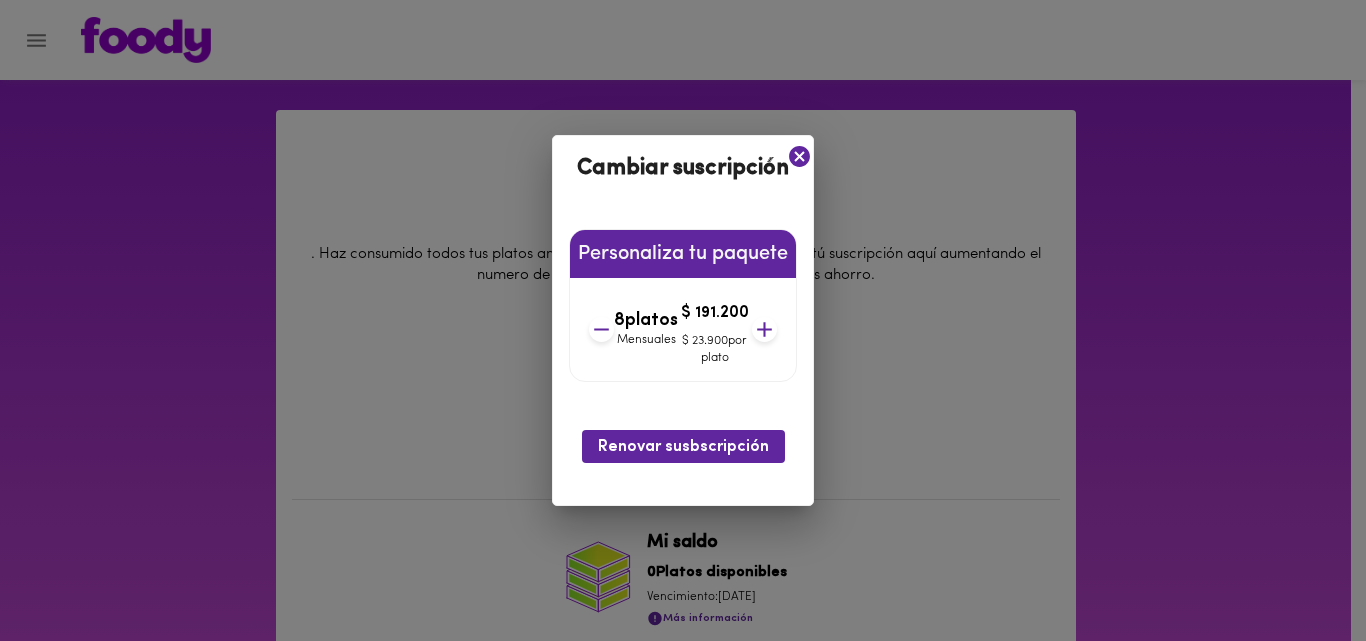 click 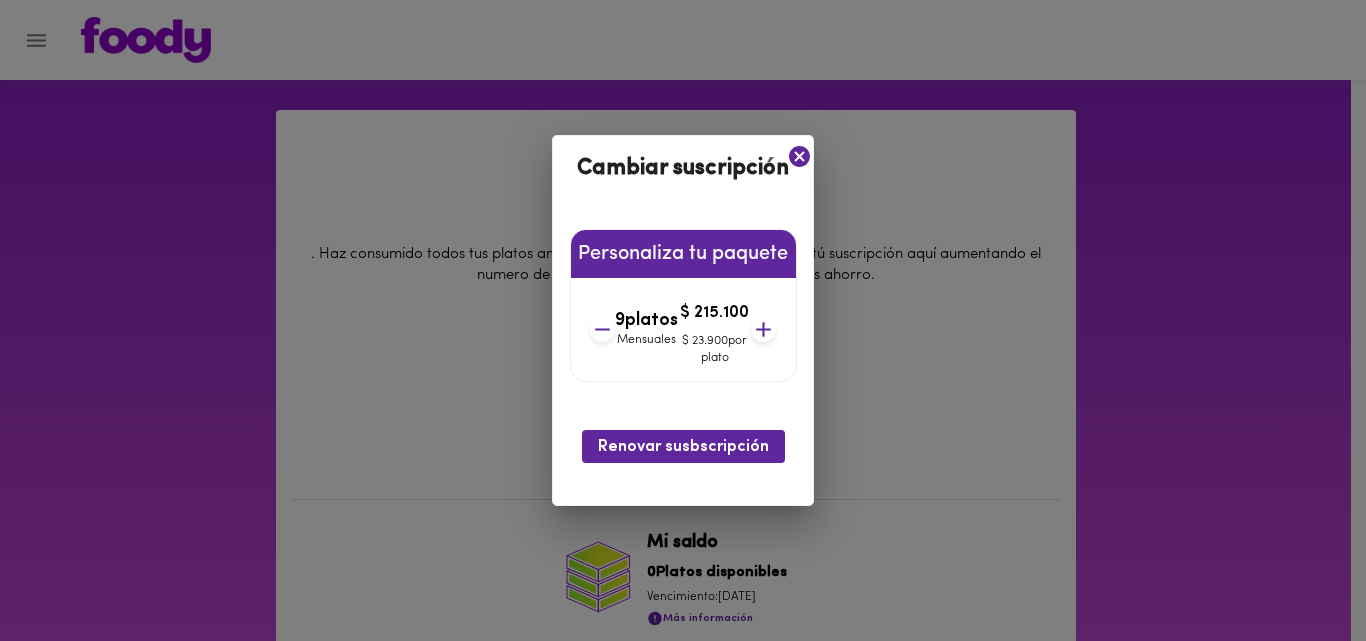 click 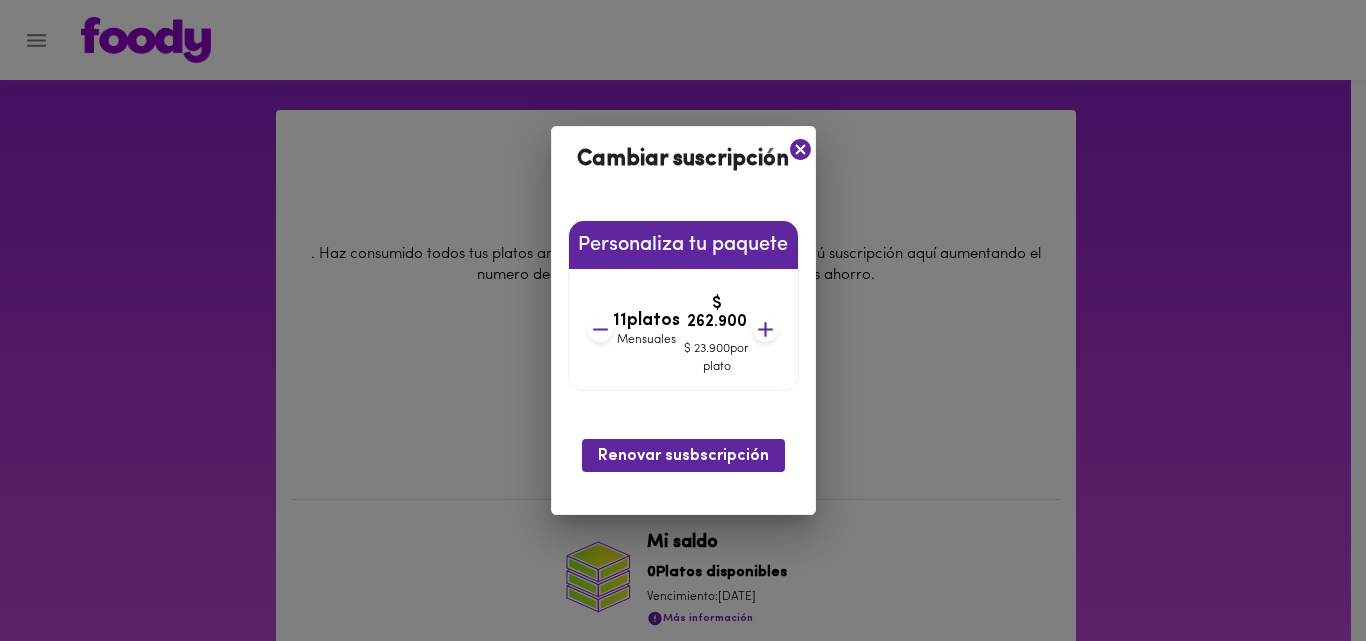 click 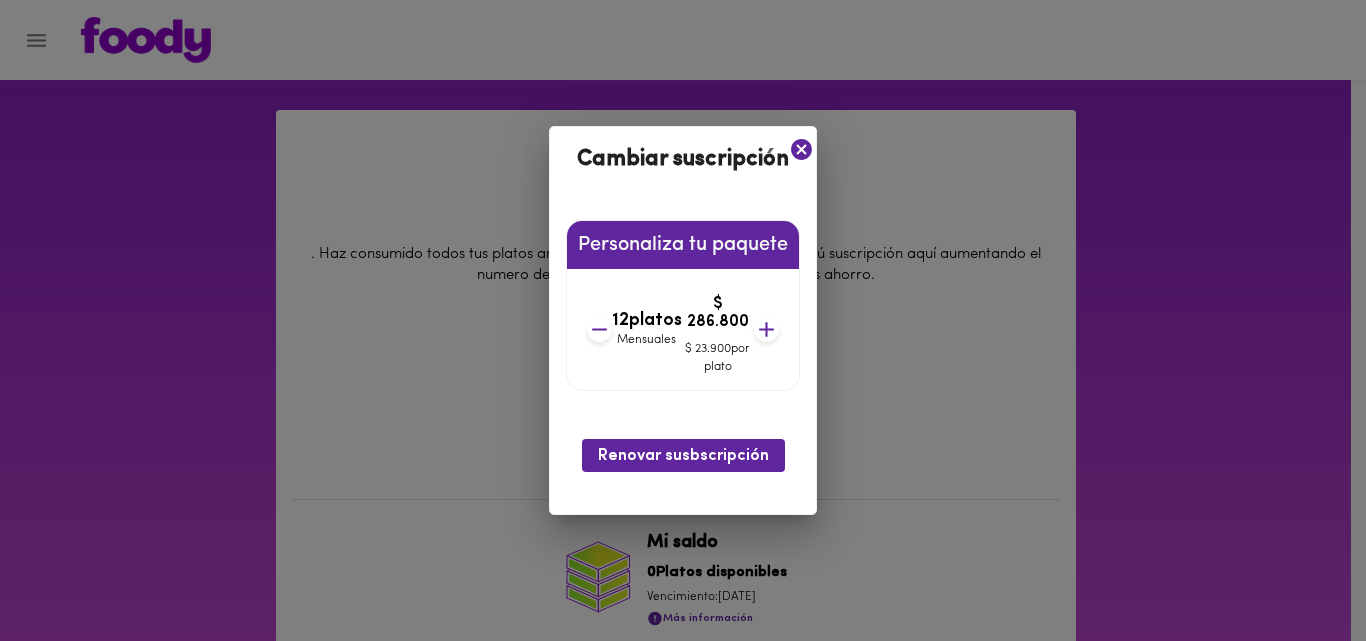 click 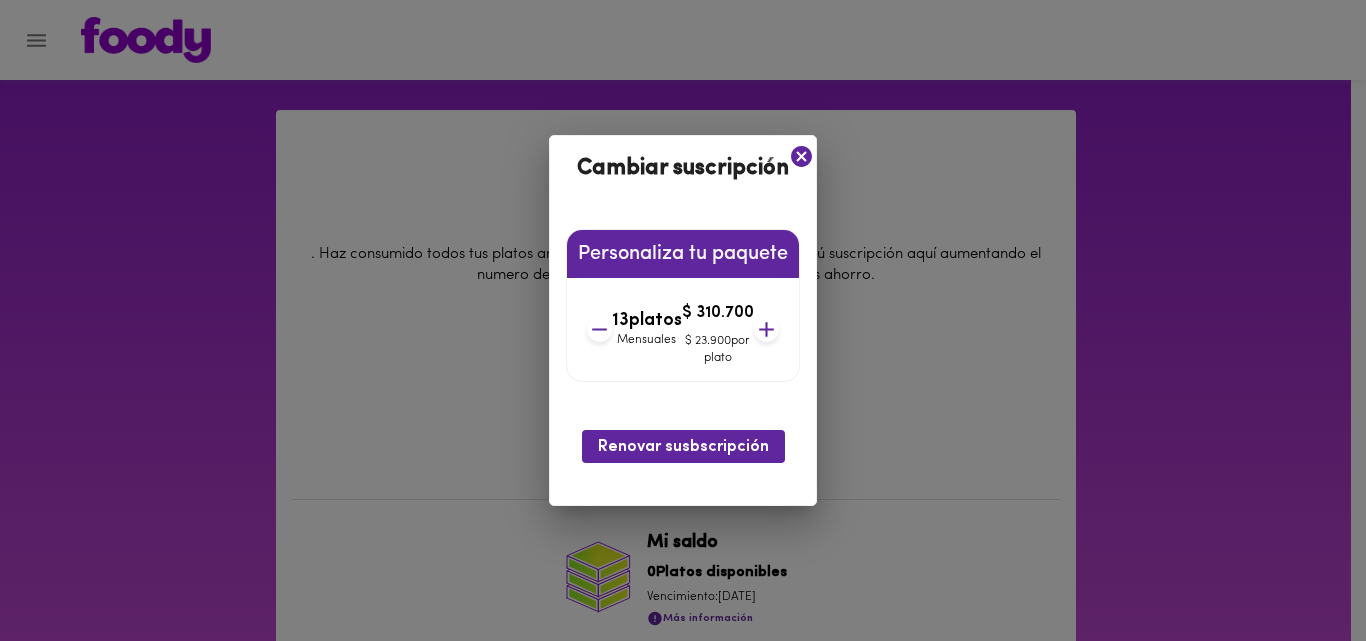 click 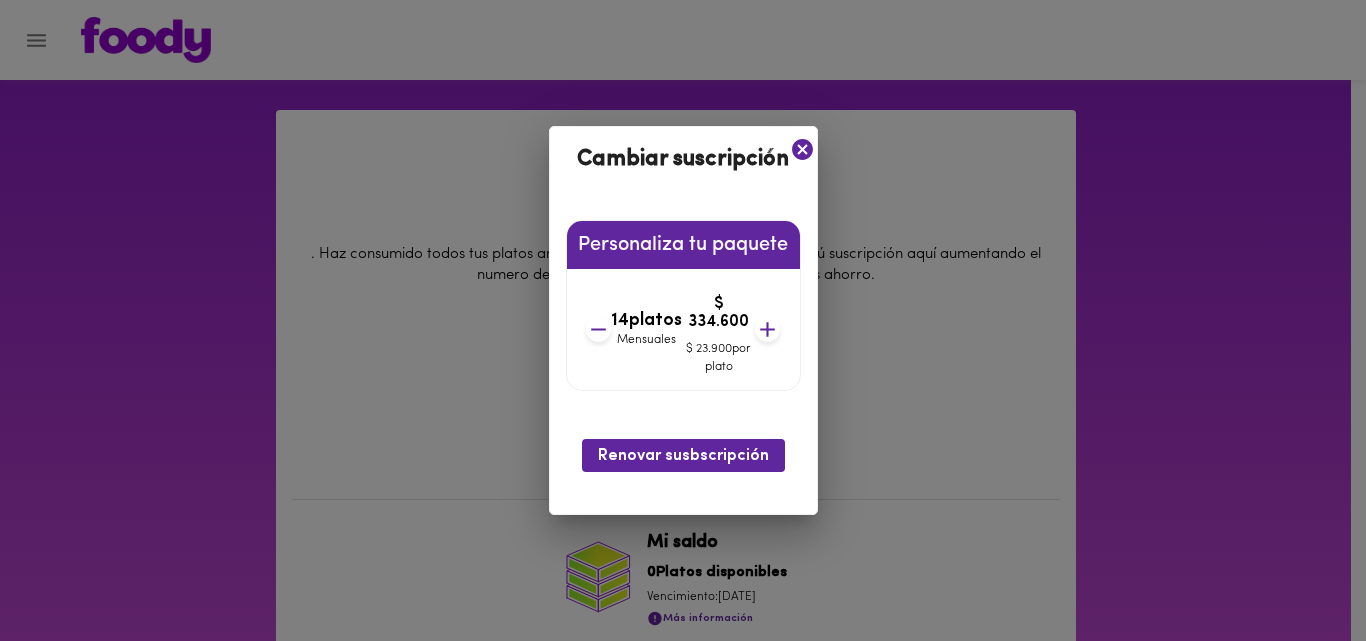 click 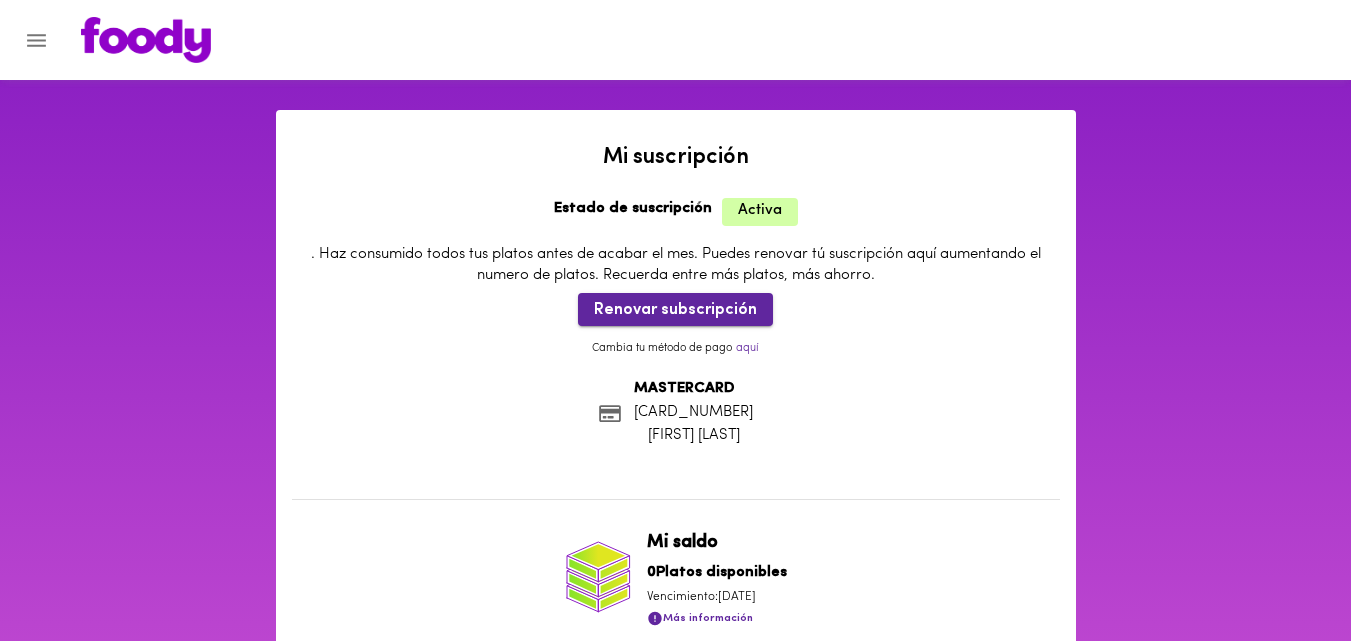 click on "Renovar subscripción" at bounding box center (675, 310) 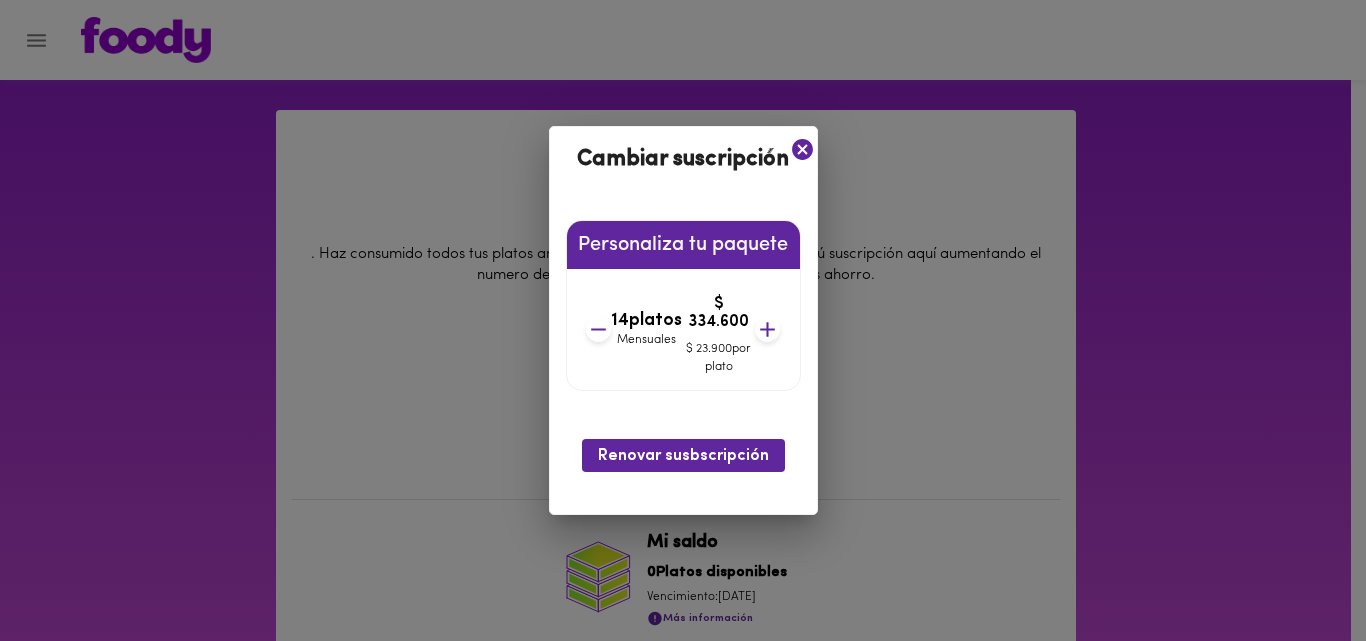 click on "Personaliza tu paquete" at bounding box center [683, 245] 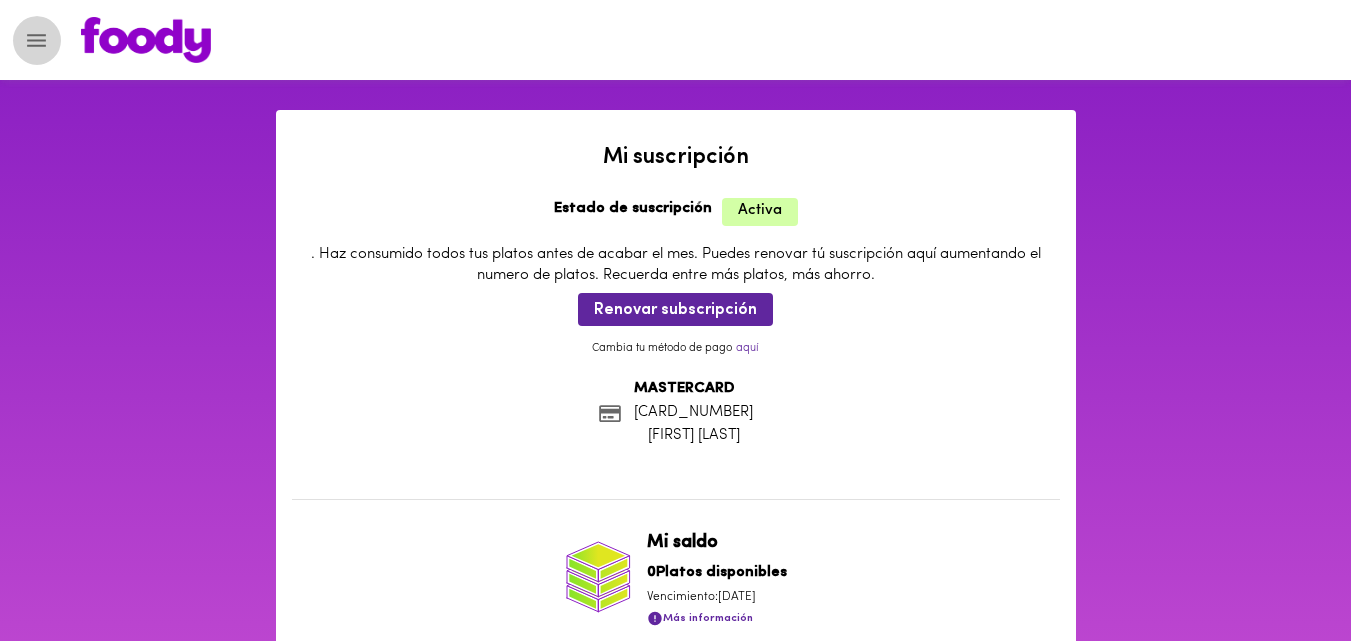 click 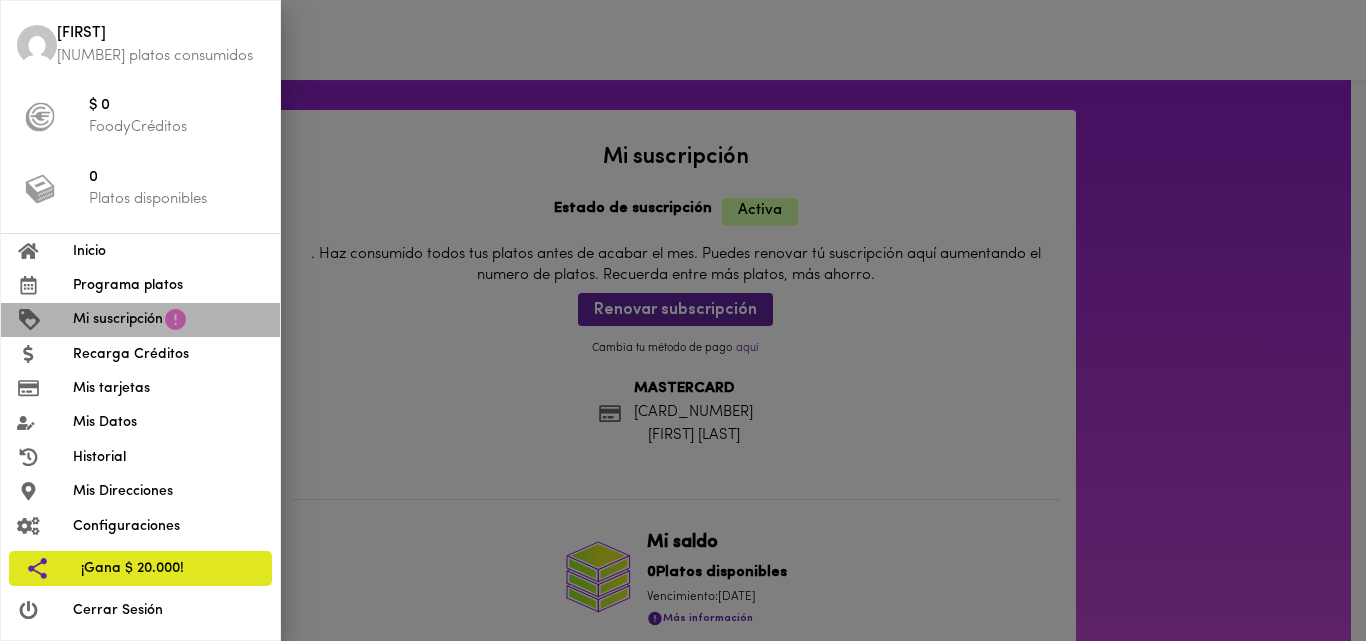 click 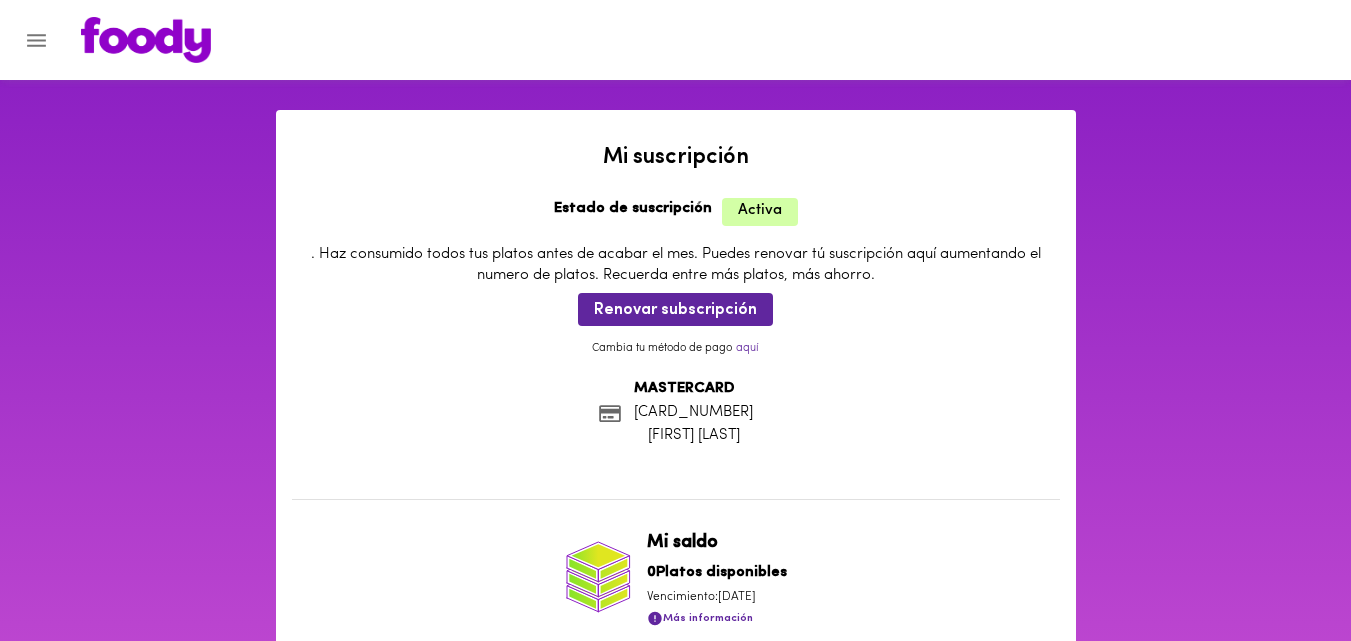 click on "Activa" at bounding box center (760, 211) 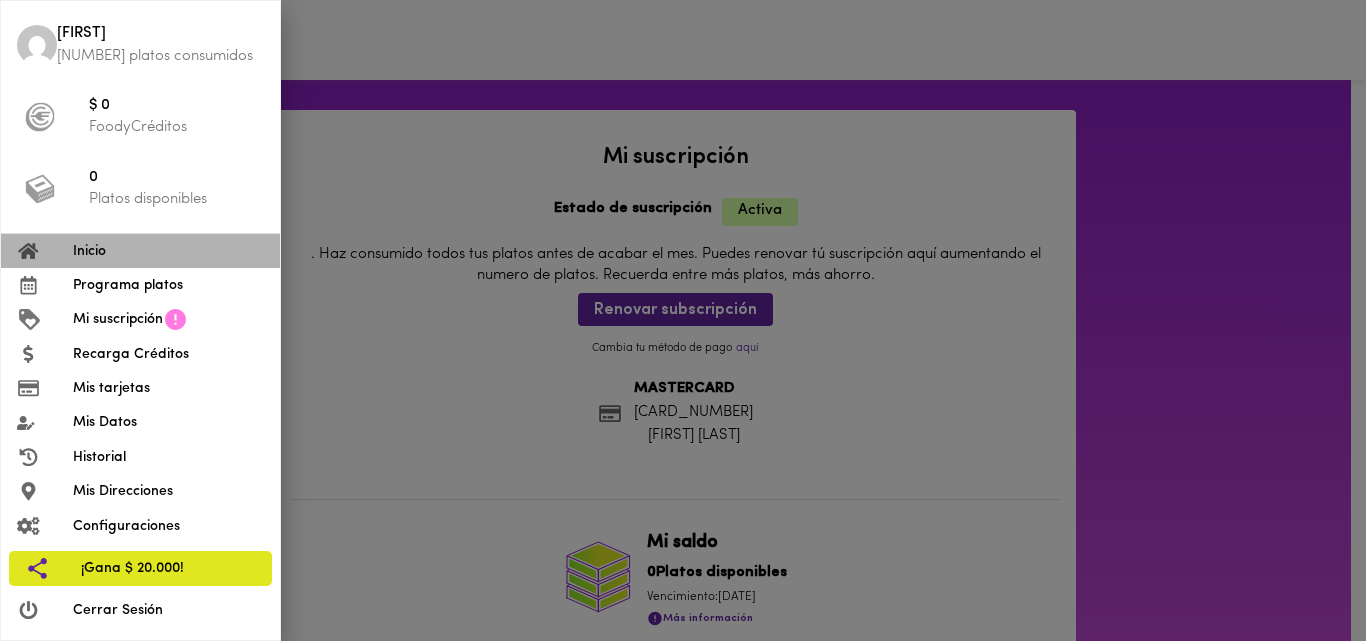 click on "Inicio" at bounding box center (168, 251) 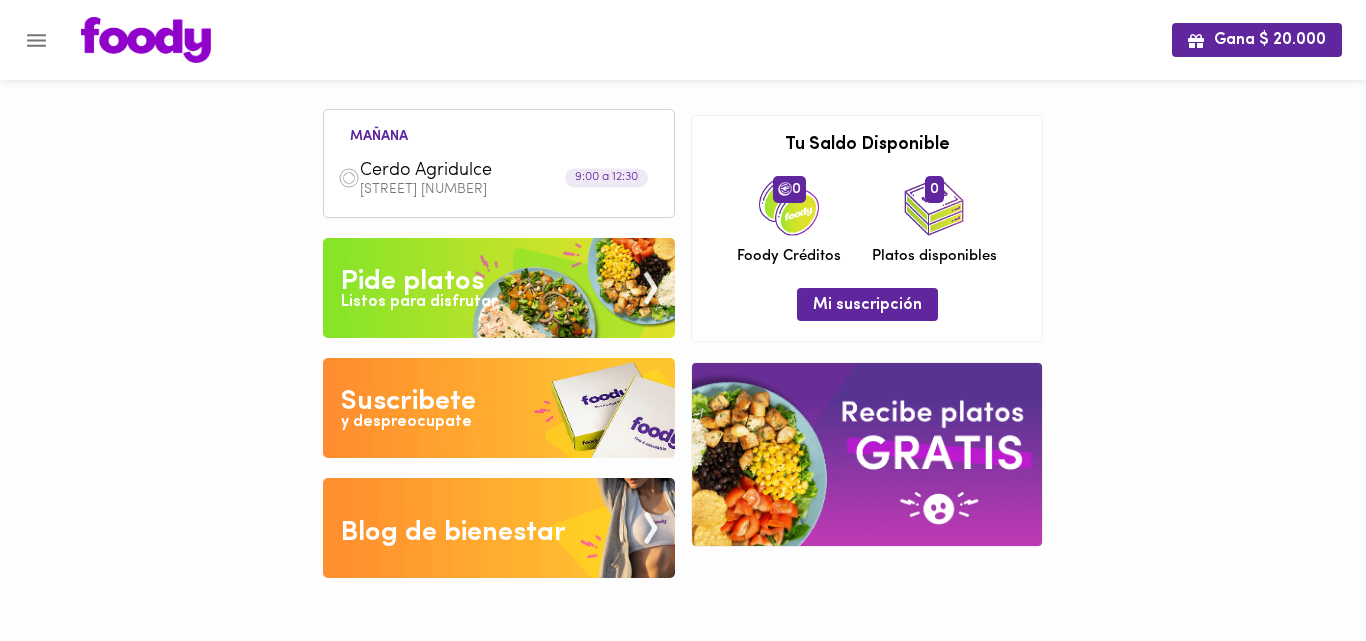 click on "y despreocupate" at bounding box center (406, 422) 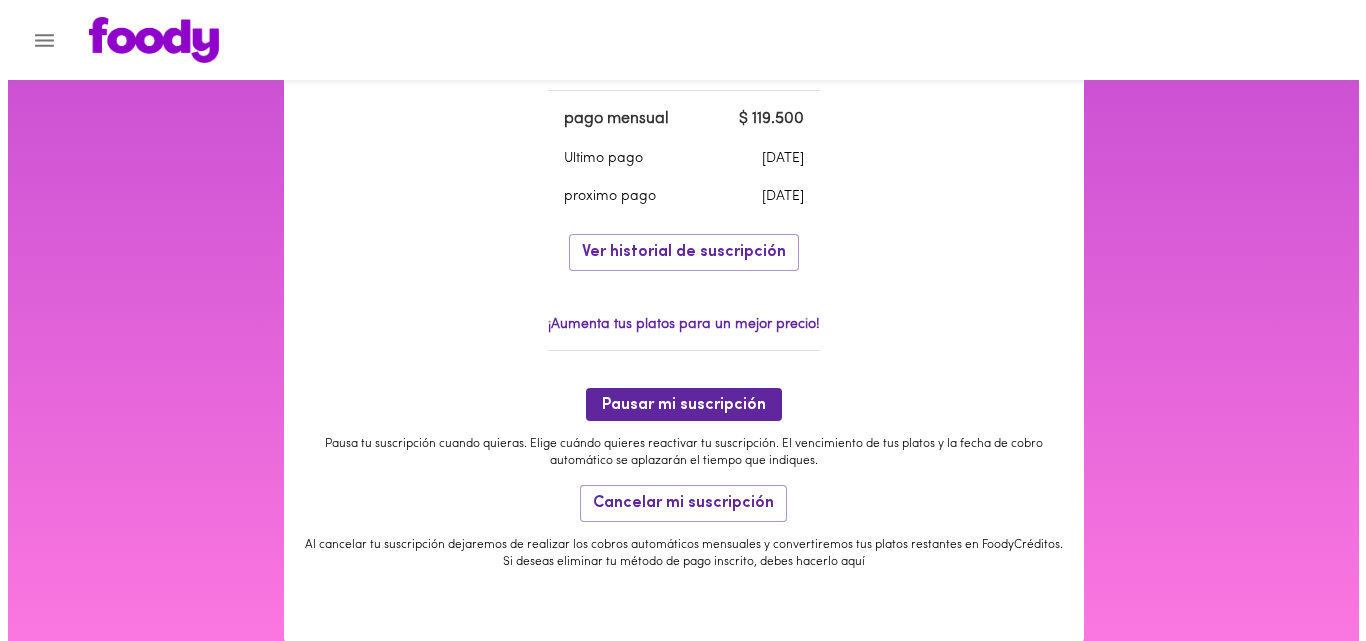 scroll, scrollTop: 757, scrollLeft: 0, axis: vertical 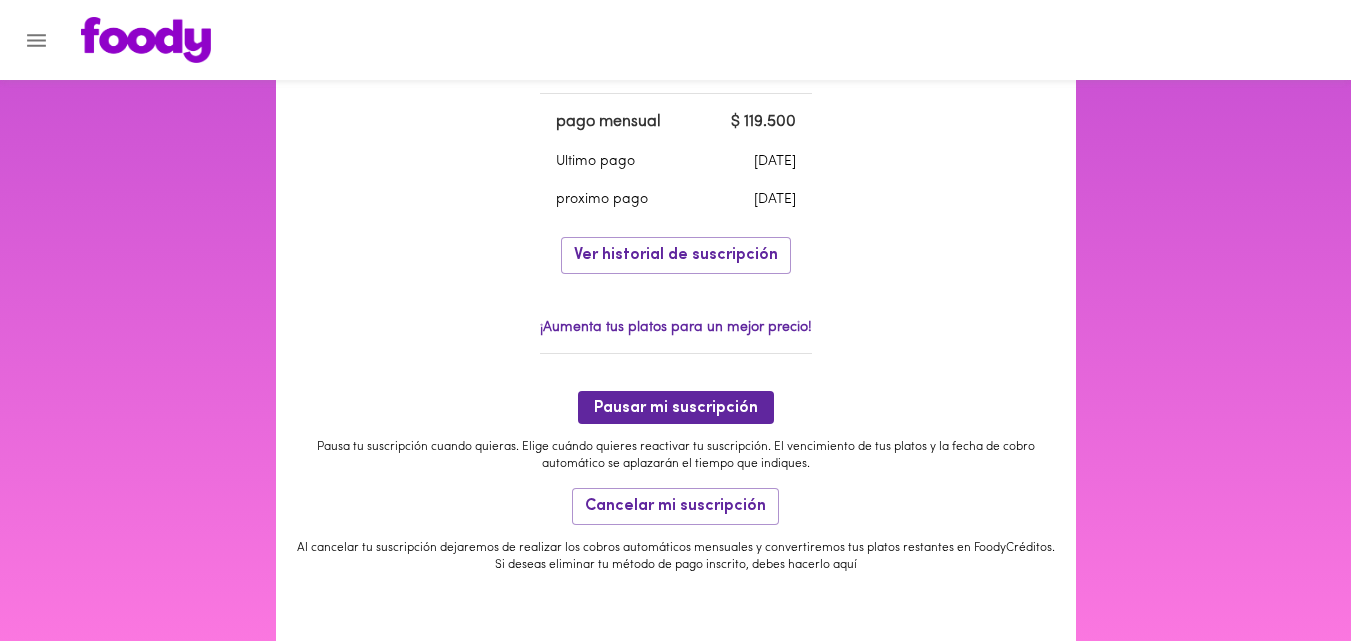 click on "¡Aumenta tus platos para un mejor precio!" at bounding box center [676, 328] 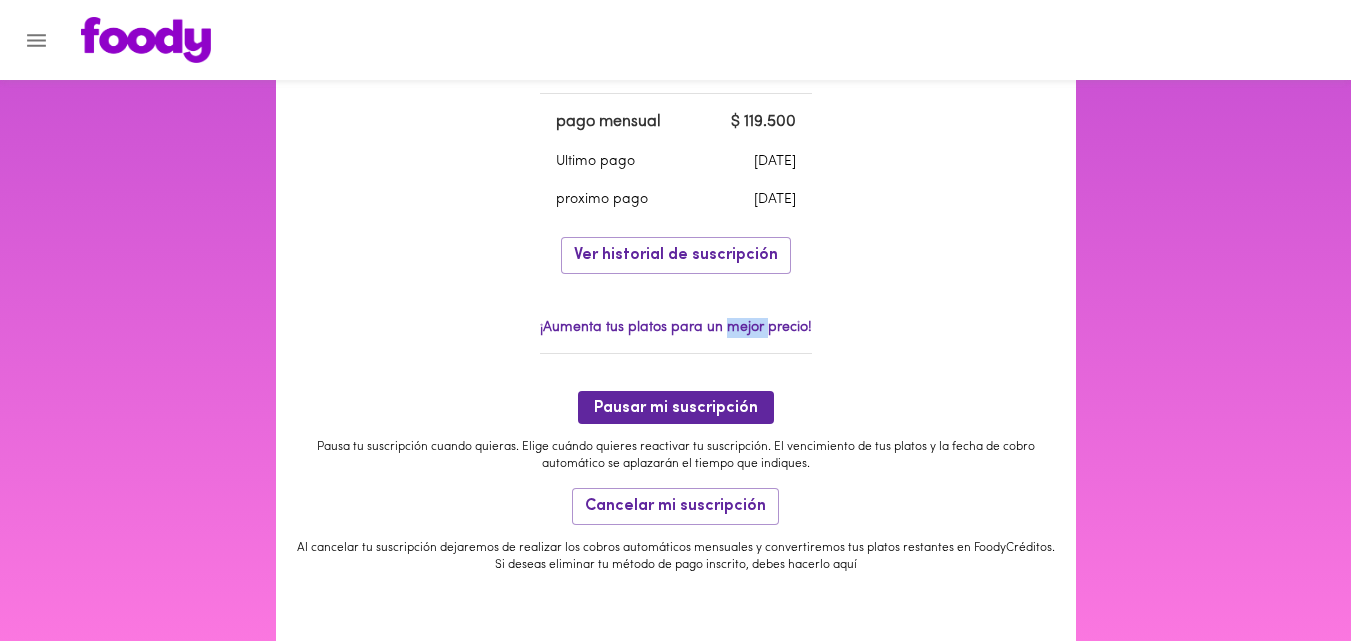 click on "¡Aumenta tus platos para un mejor precio!" at bounding box center [676, 328] 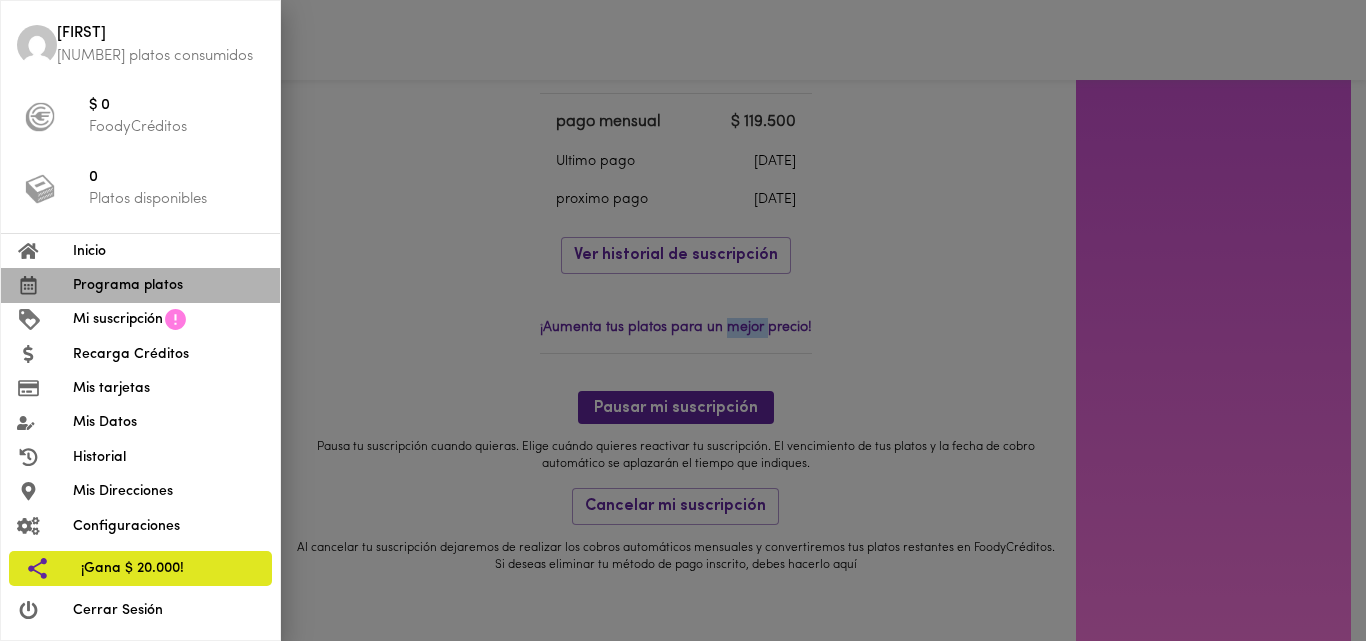 click on "Programa platos" at bounding box center (168, 285) 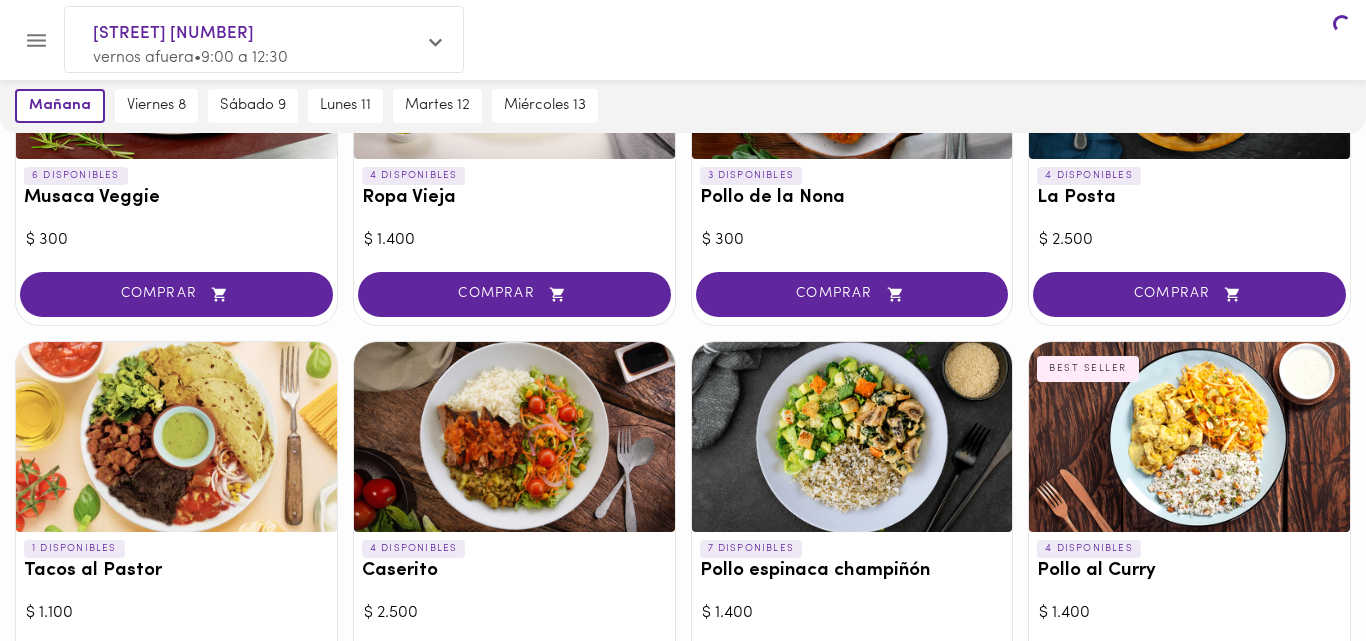 scroll, scrollTop: 0, scrollLeft: 0, axis: both 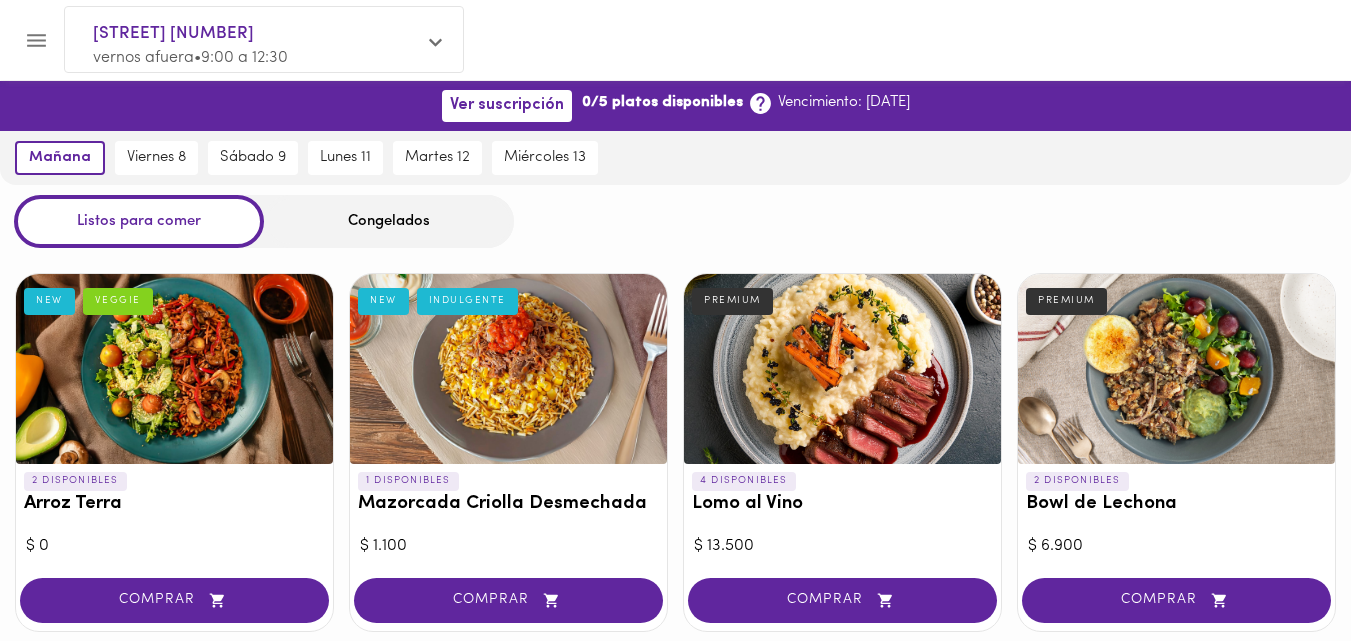 click 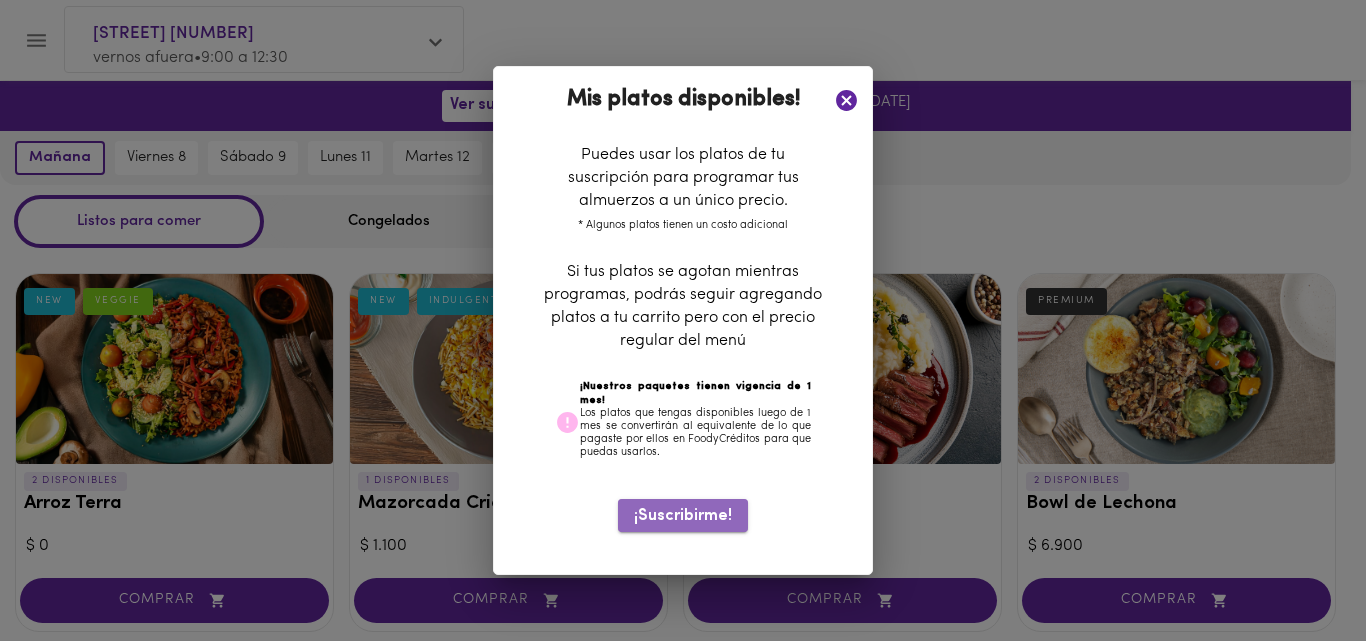 click on "¡Suscribirme!" at bounding box center (683, 516) 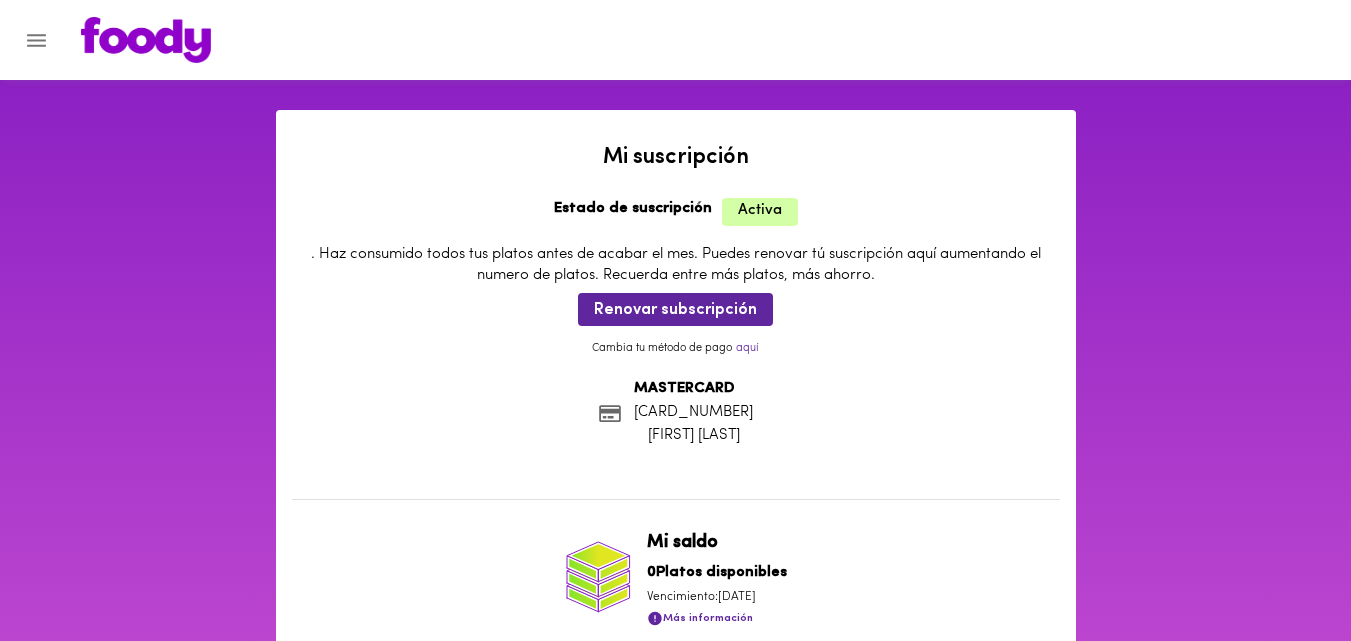 click on "Activa" at bounding box center (760, 211) 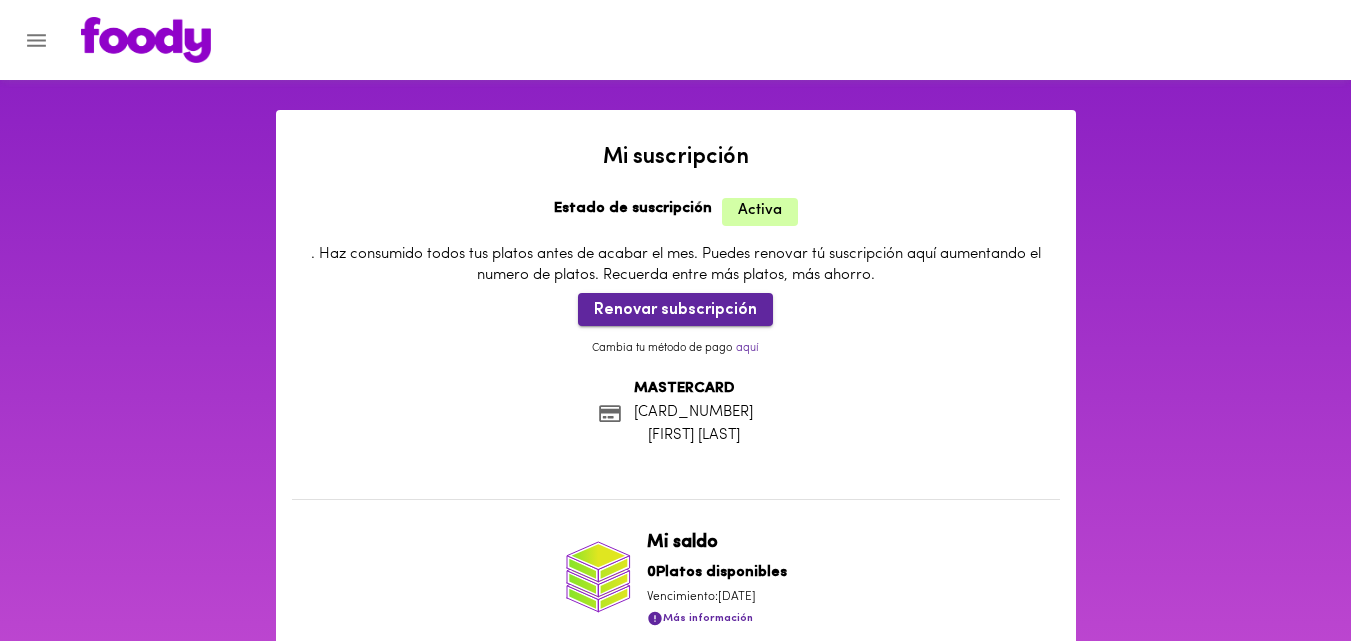 click on "Renovar subscripción" at bounding box center (675, 310) 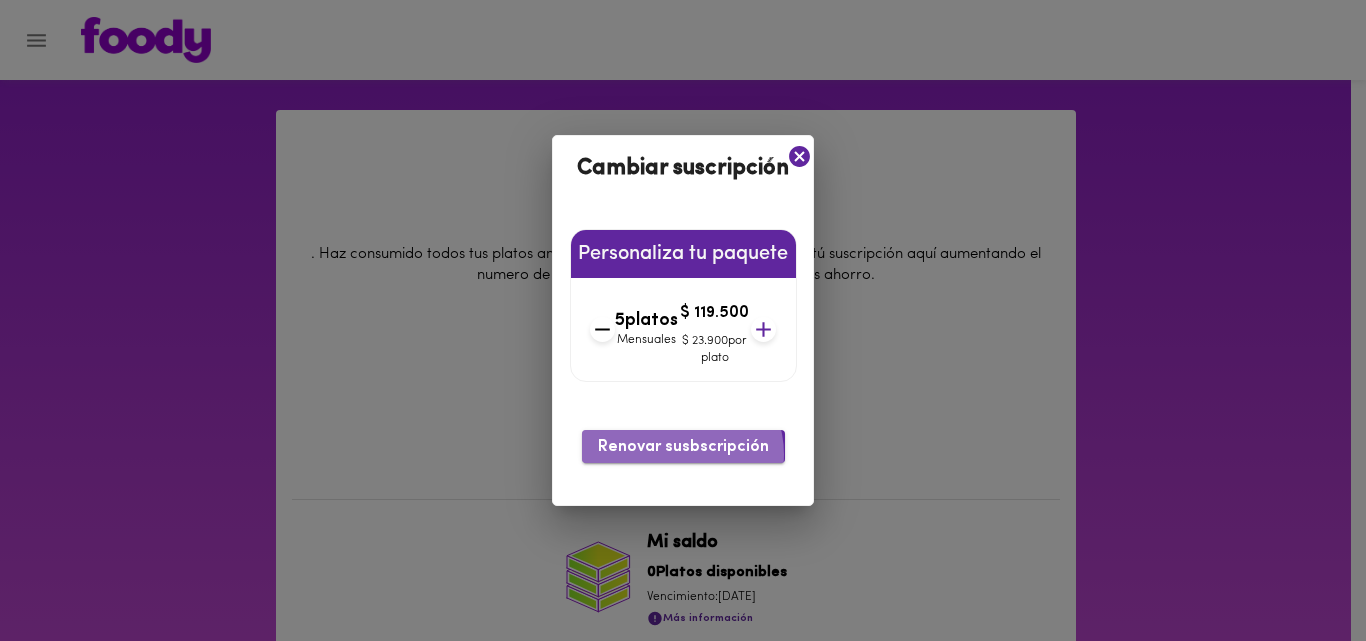click on "Renovar susbscripción" at bounding box center (683, 447) 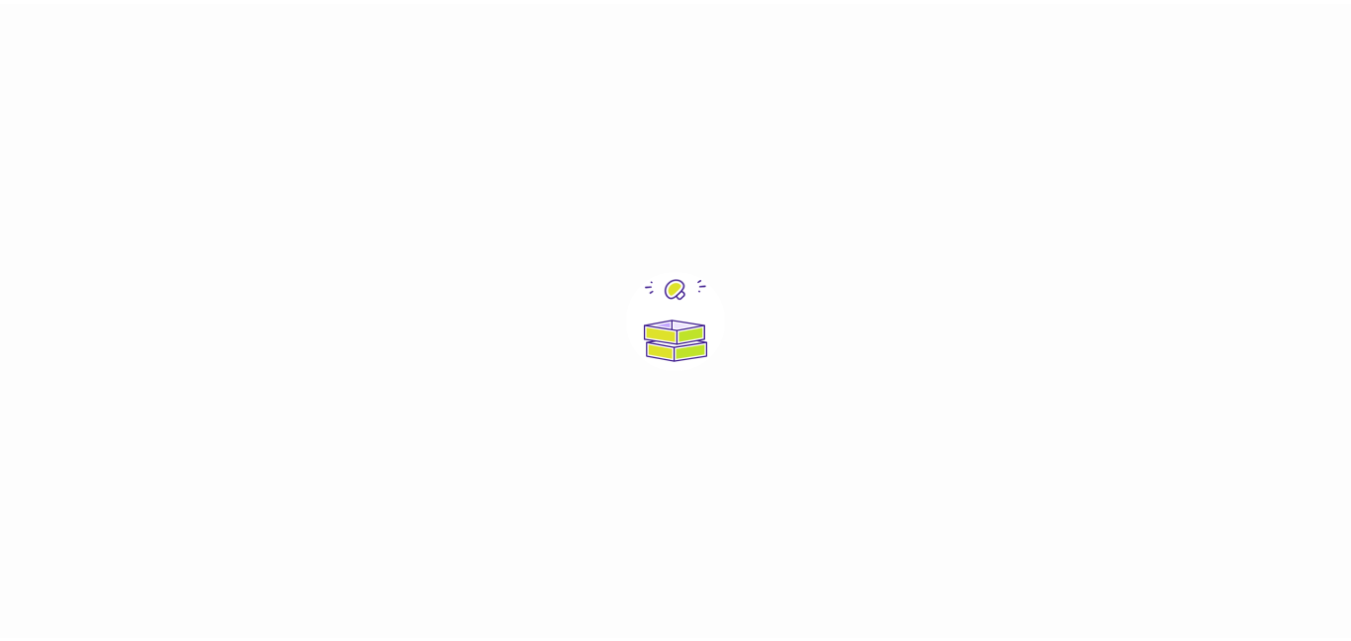 scroll, scrollTop: 0, scrollLeft: 0, axis: both 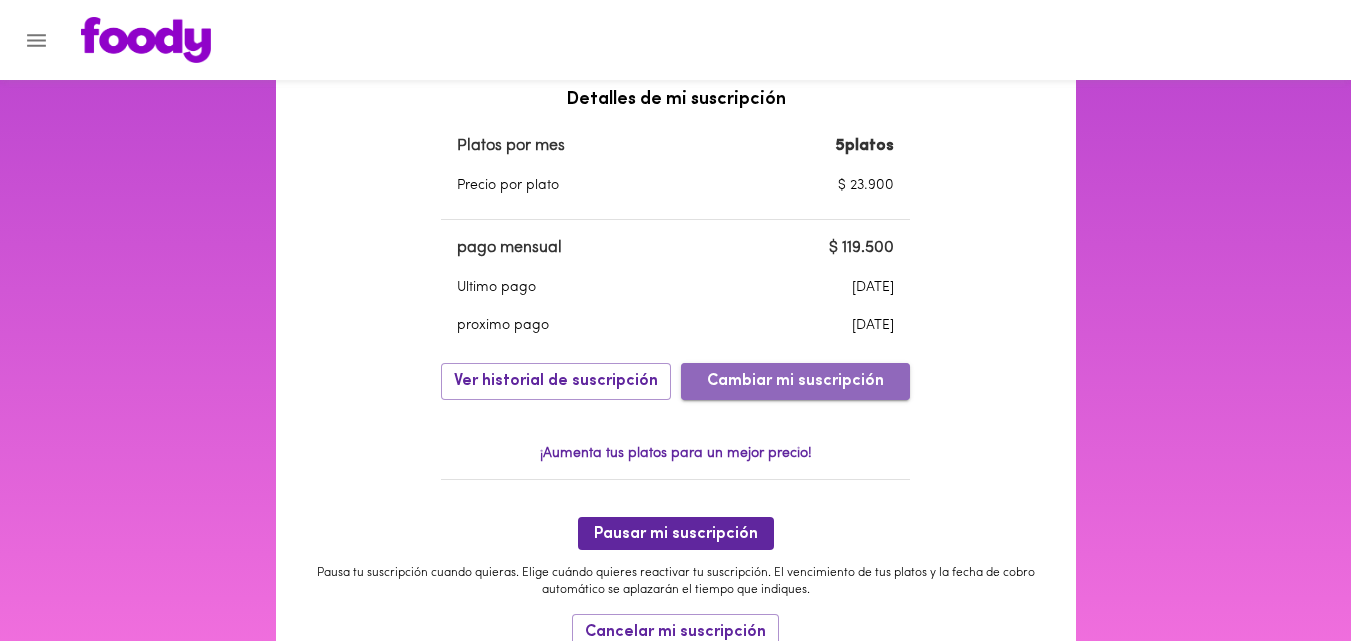 click on "Cambiar mi suscripción" at bounding box center (795, 381) 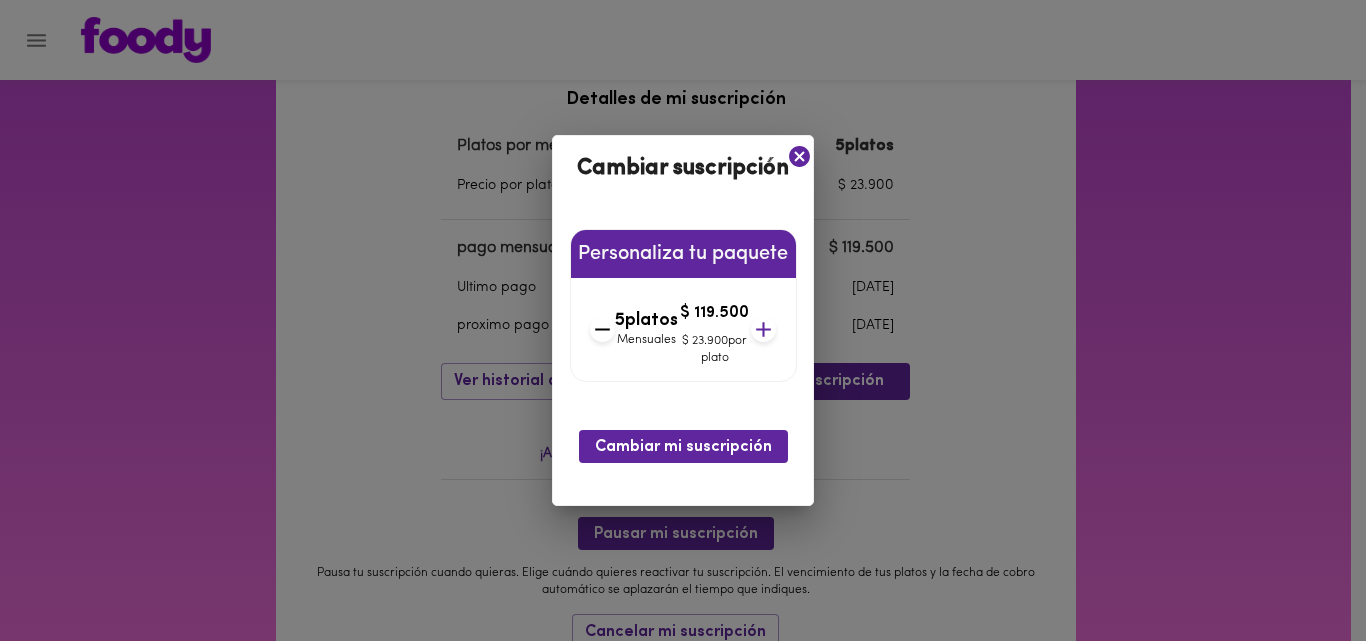 click 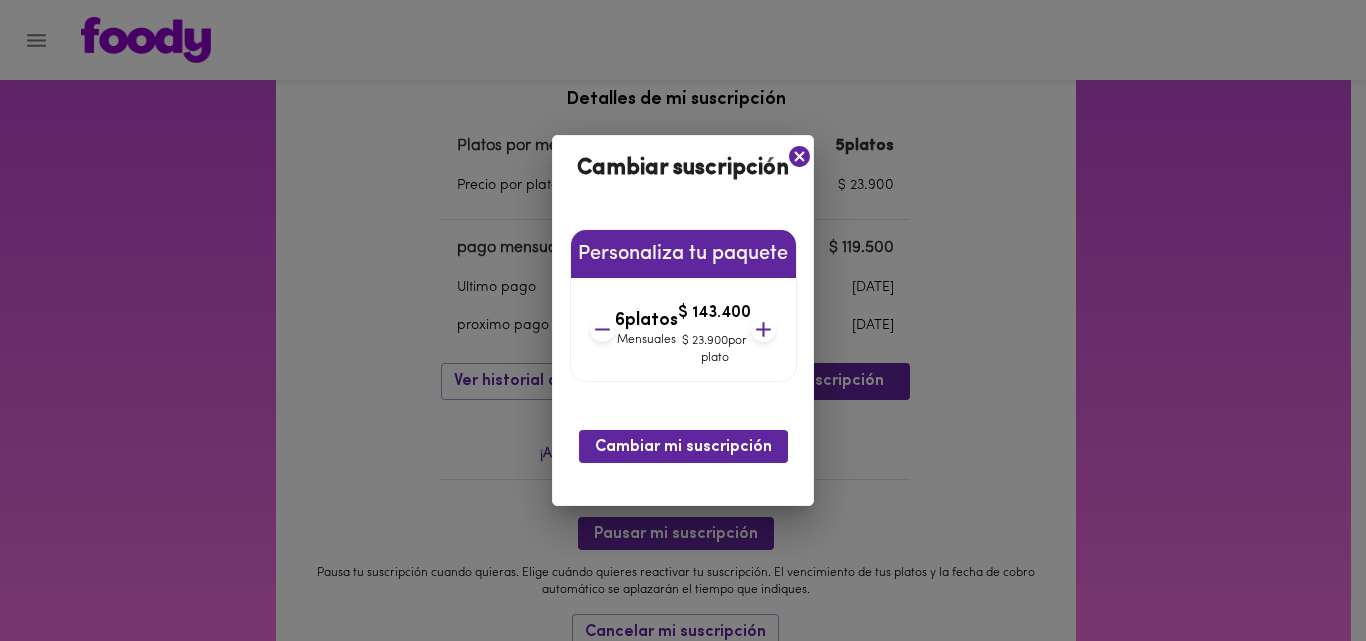 click 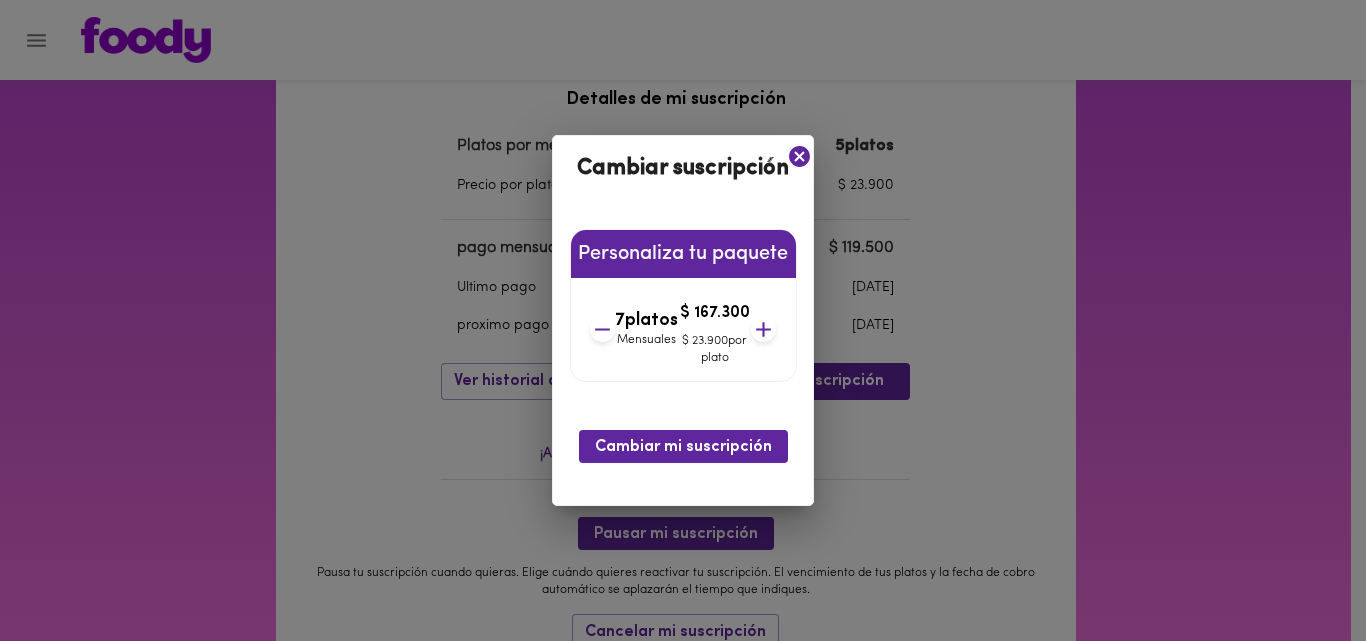 click 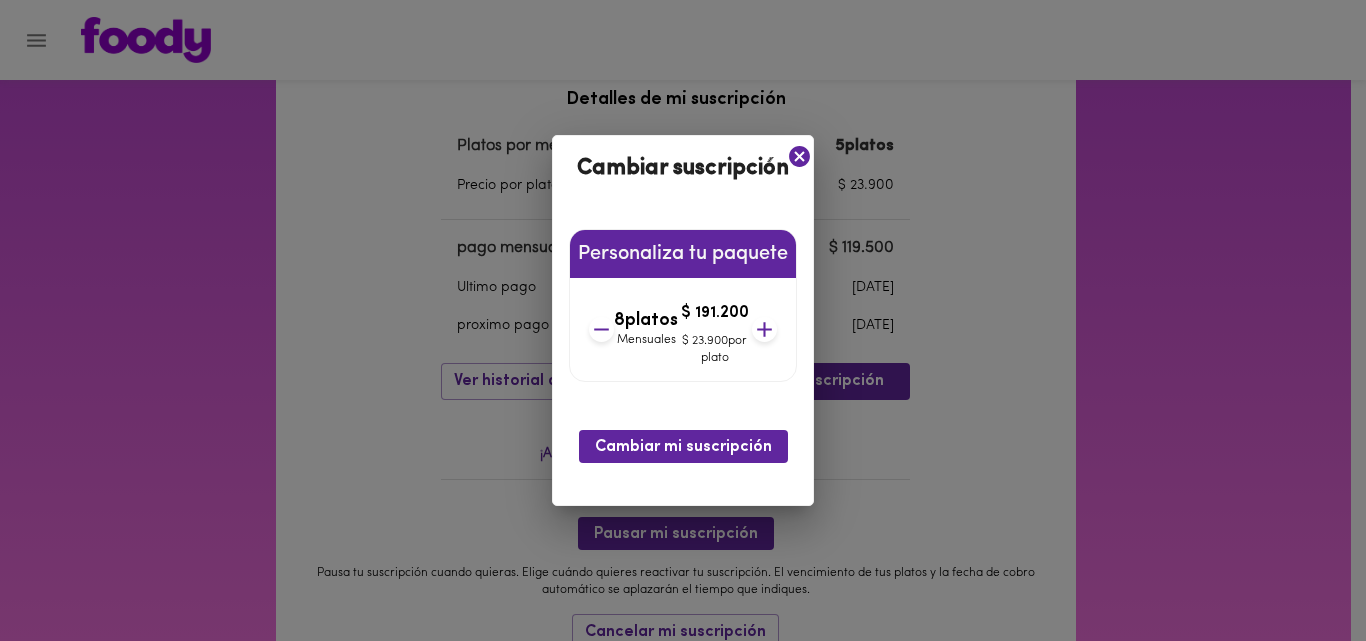 click 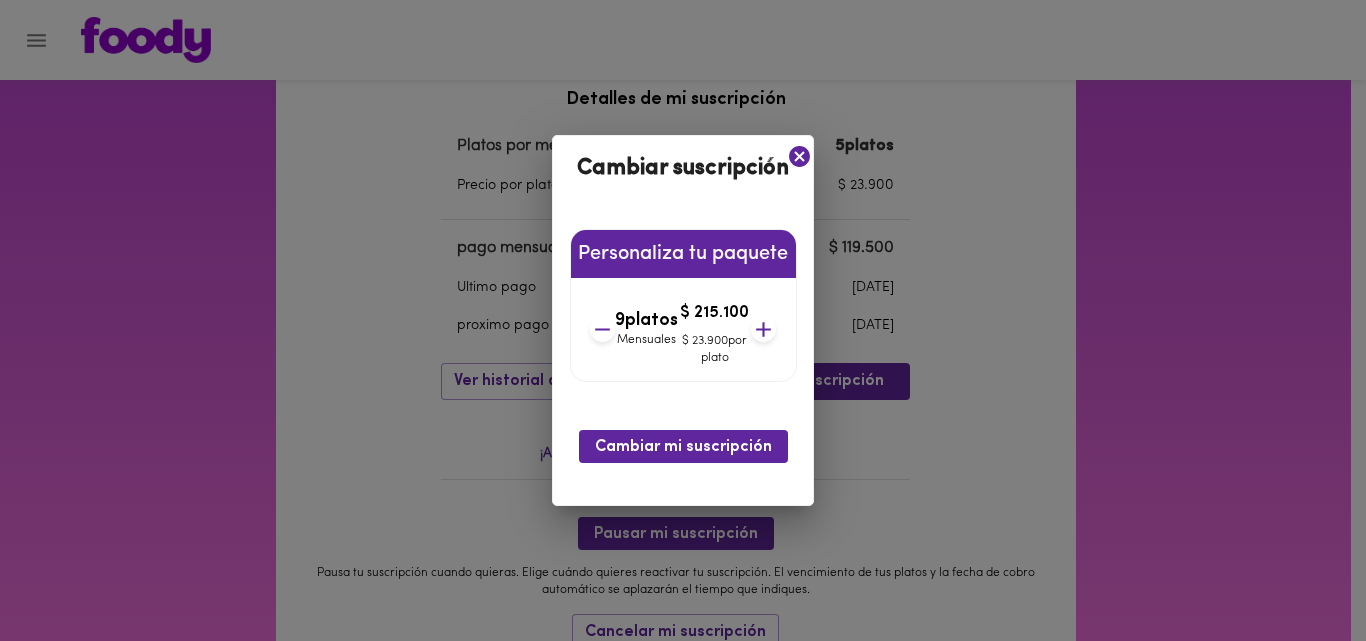 click 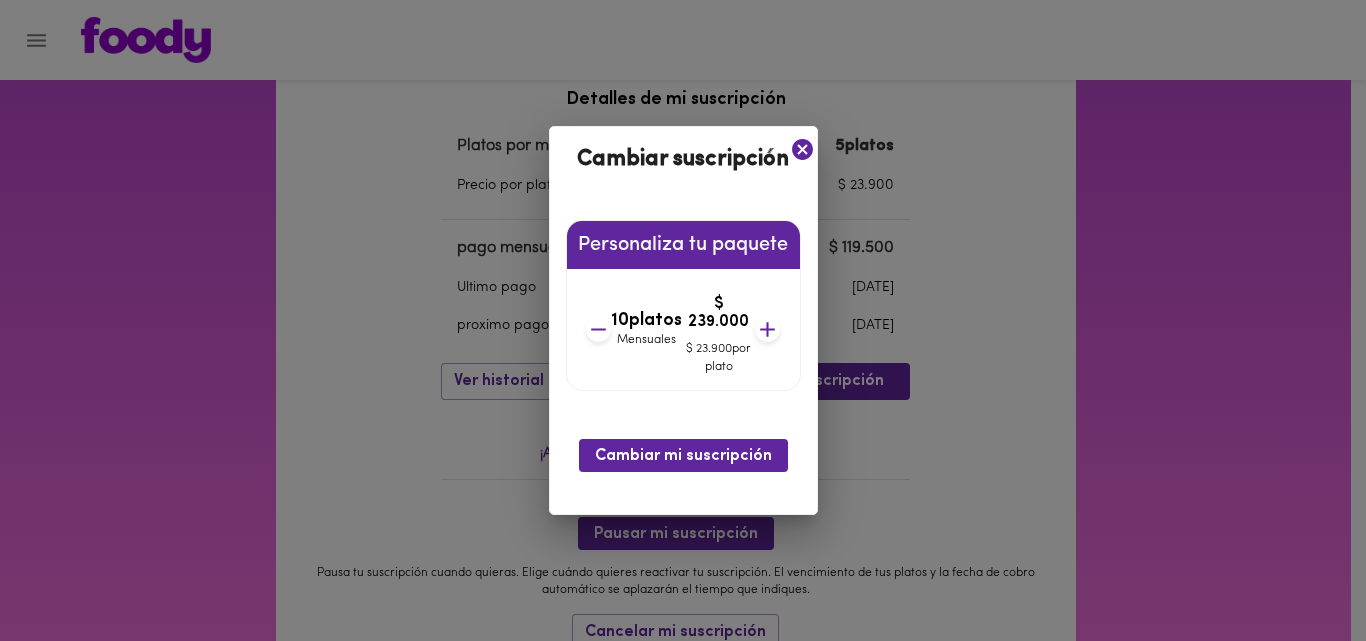 click 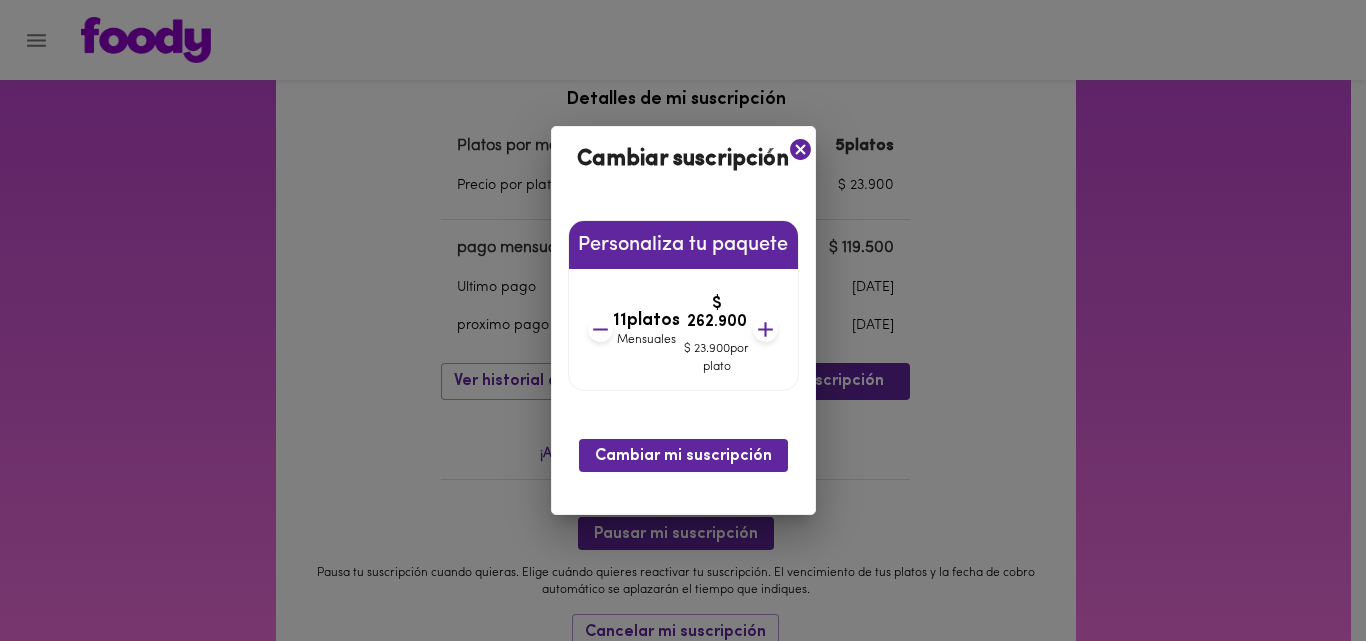 click 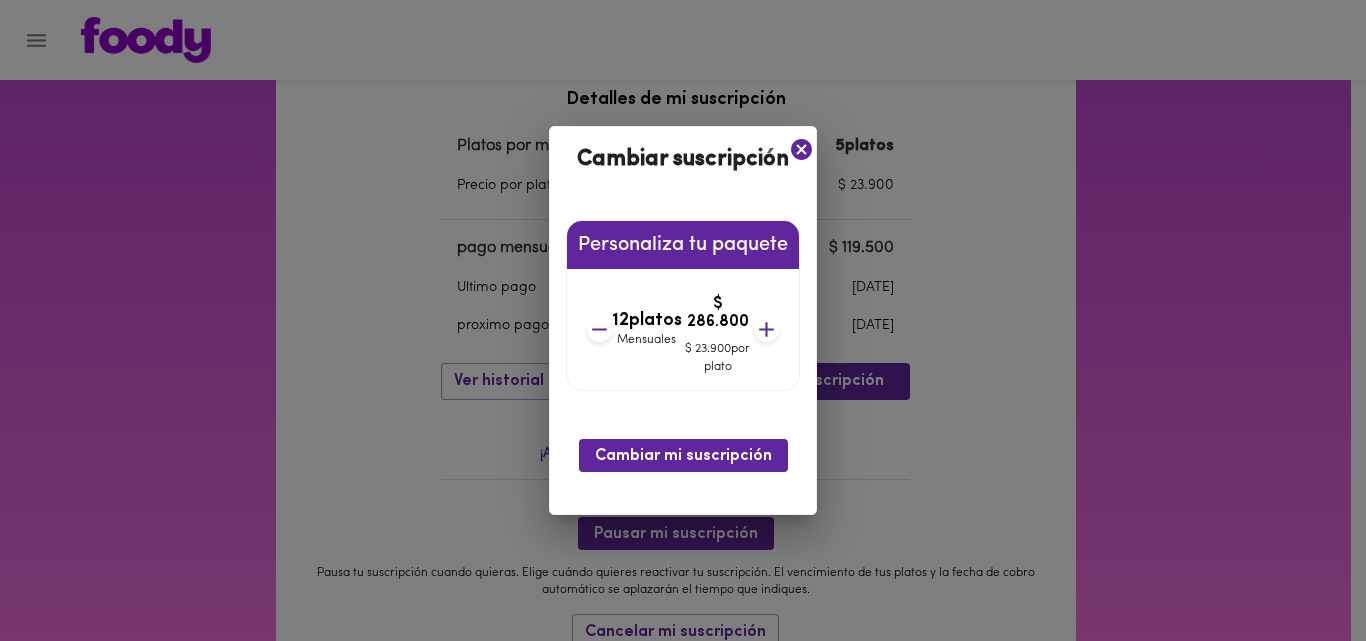 click 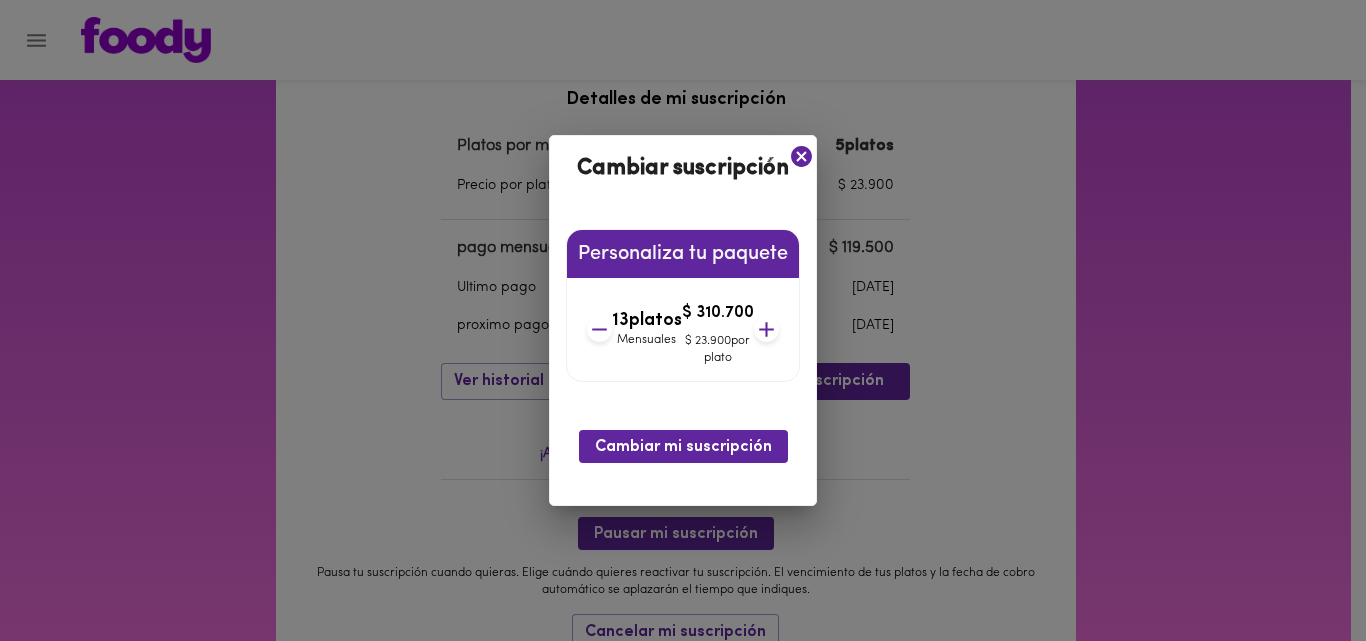 click 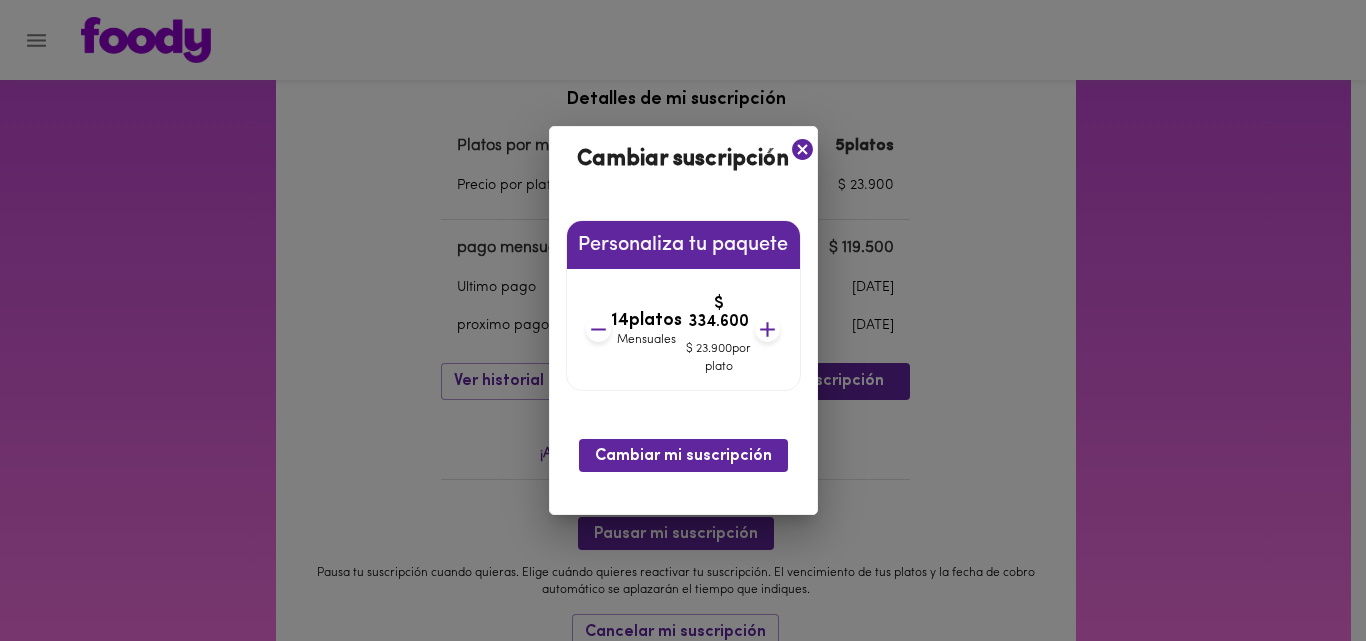 click 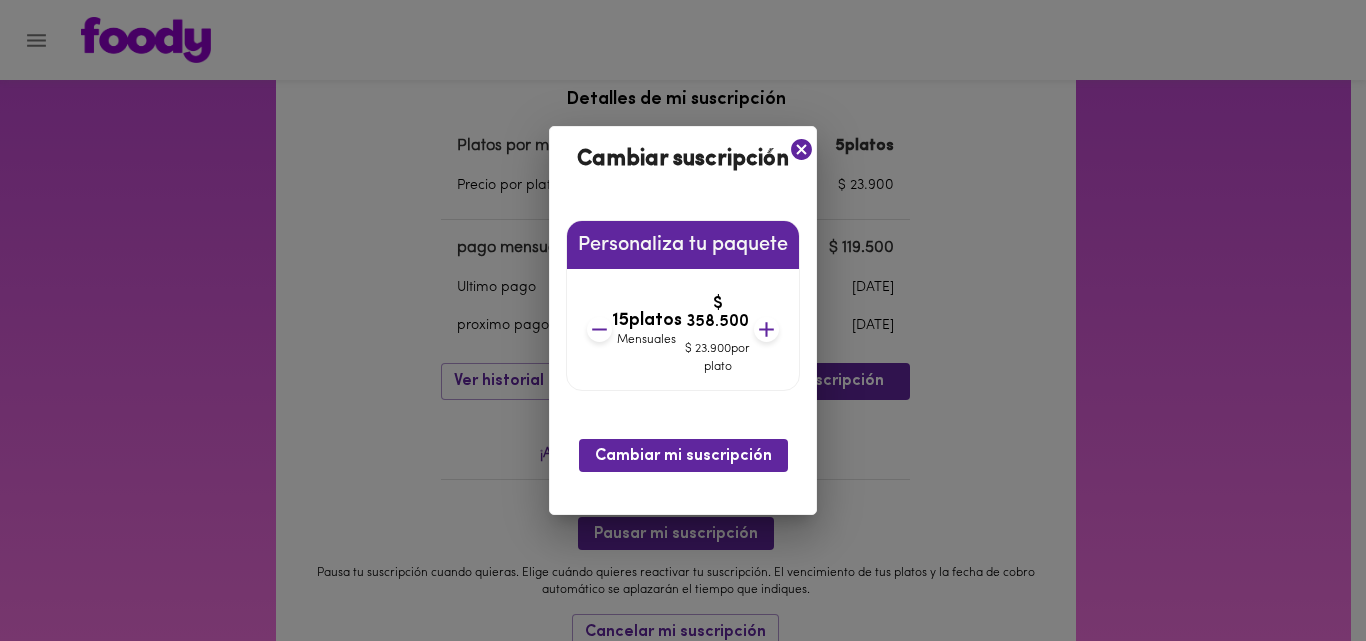 click 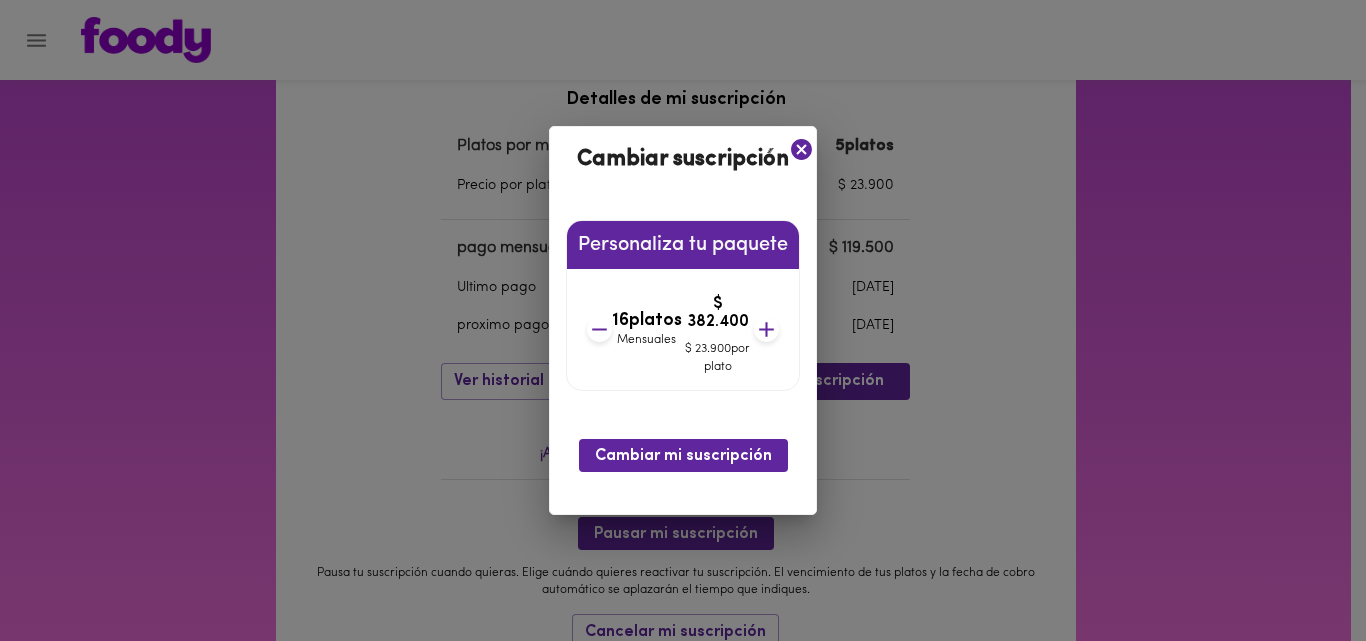 click 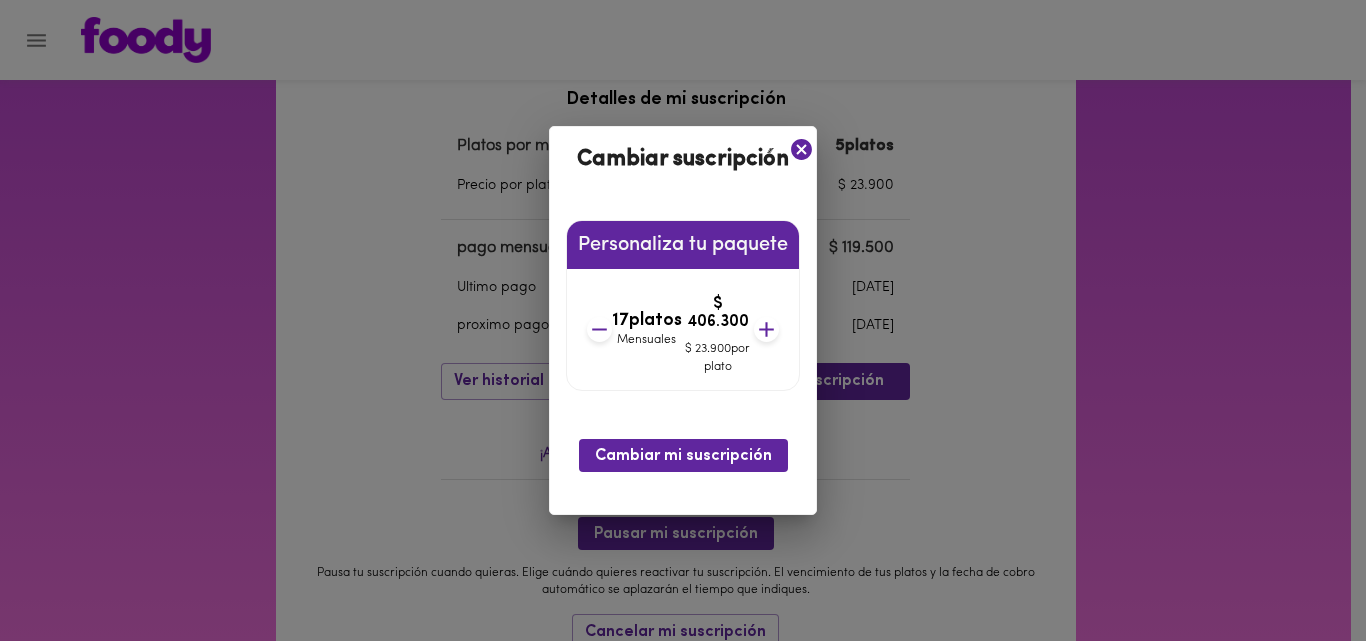 click 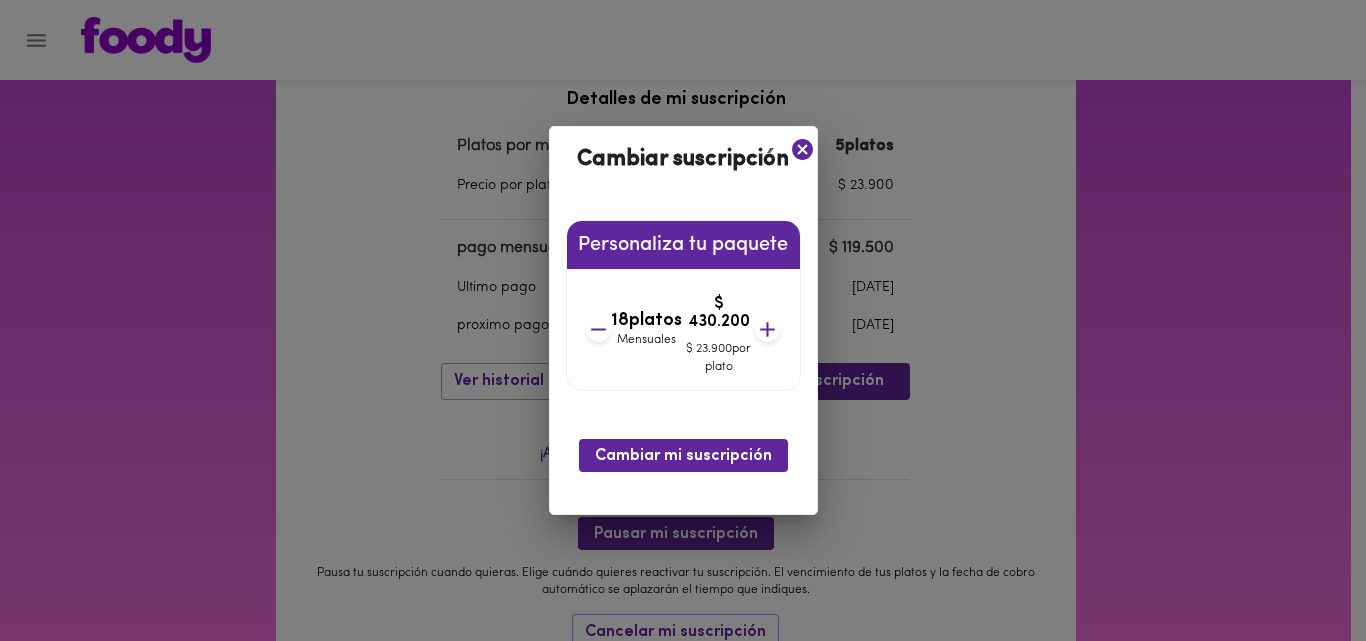 click 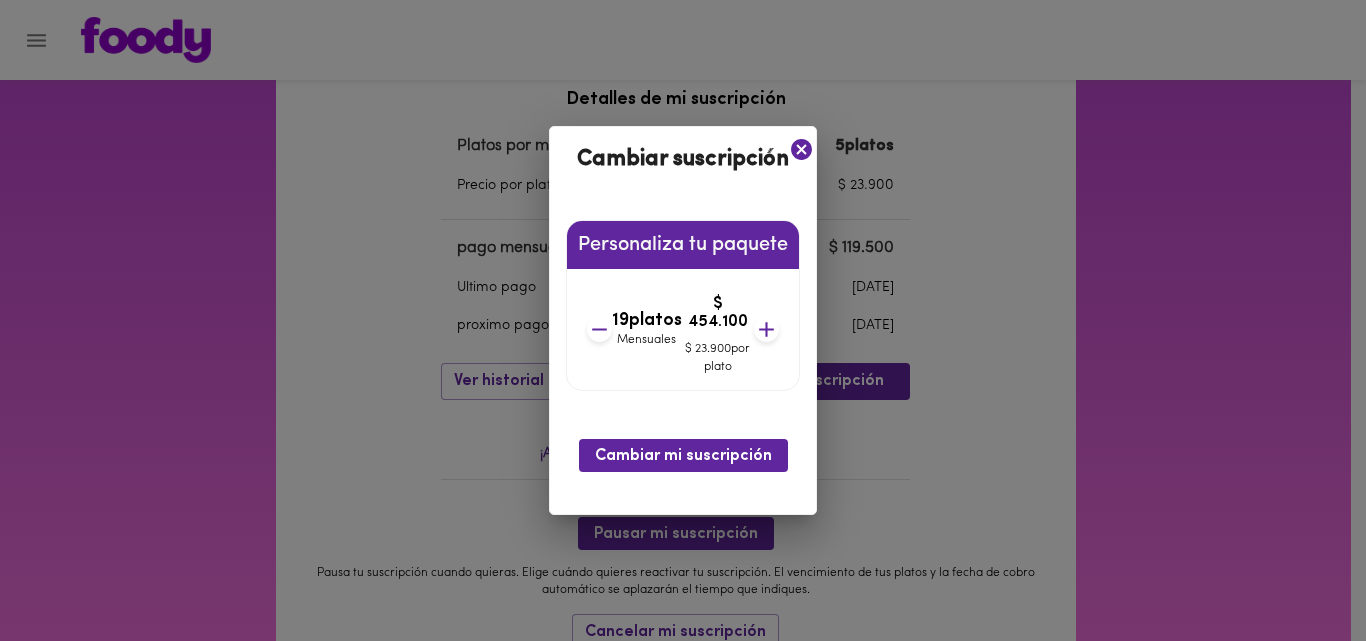 click 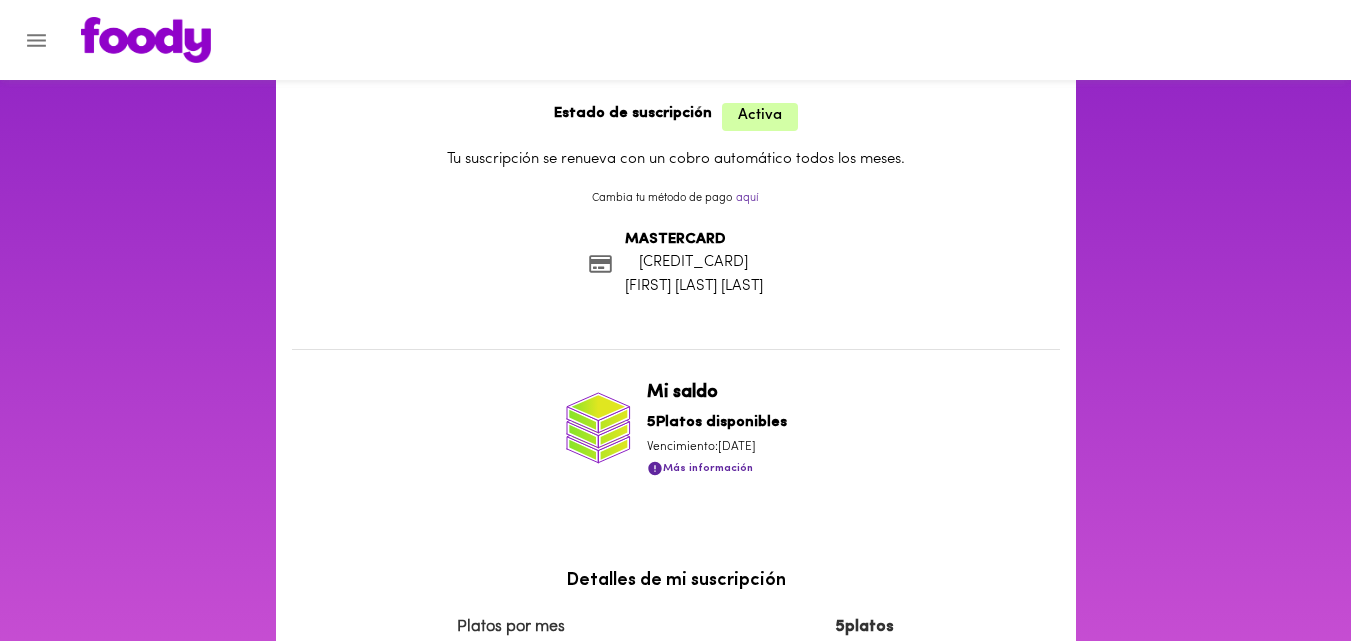 scroll, scrollTop: 0, scrollLeft: 0, axis: both 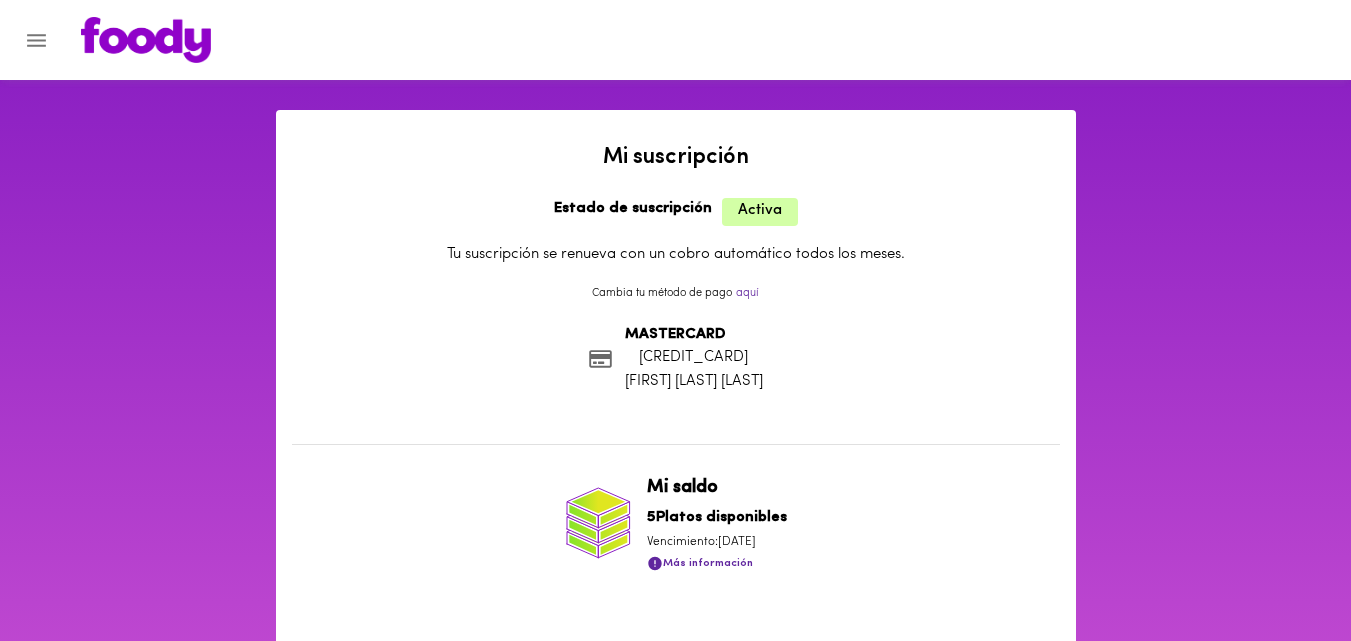 click on "Mi suscripción Estado de suscripción Activa Tu suscripción se renueva con un cobro automático todos los meses. Cambia tu método de pago  aquí MASTERCARD [CREDIT_CARD] [FIRST] [LAST]   Mi saldo 5  Platos disponibles Vencimiento:  [DATE]   Más información Detalles de mi suscripción  Platos por mes 5  platos Precio por plato $ 23.900 pago mensual $ 119.500 Ultimo pago [DATE] proximo pago [DATE] Ver historial de suscripción Cambiar mi suscripción ¡Aumenta tus platos para un mejor precio! Pausar mi suscripción Pausa tu suscripción cuando quieras. Elige cuándo quieres reactivar tu suscripción. El vencimiento de tus platos y la fecha de cobro automático se aplazarán el tiempo que indiques. Cancelar mi suscripción Al cancelar tu suscripción dejaremos de realizar los cobros automáticos mensuales y convertiremos tus platos restantes en FoodyCréditos. Si deseas eliminar tu método de pago inscrito, debes hacerlo aquí" at bounding box center (675, 734) 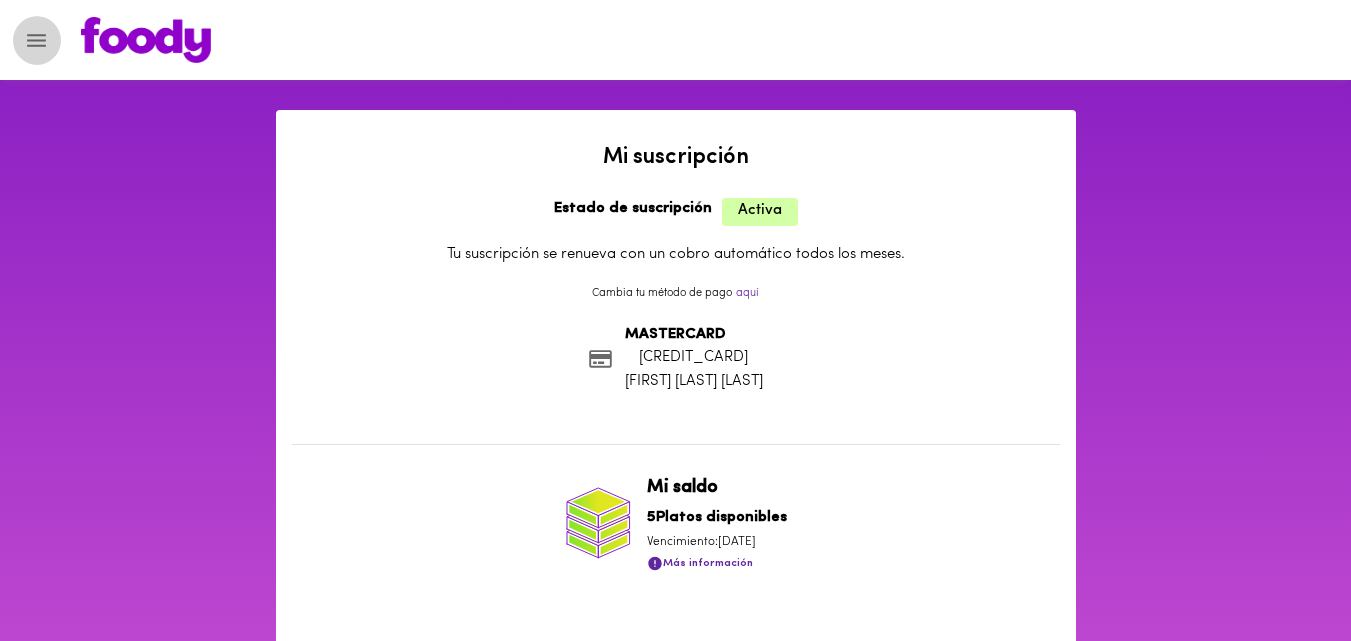 click 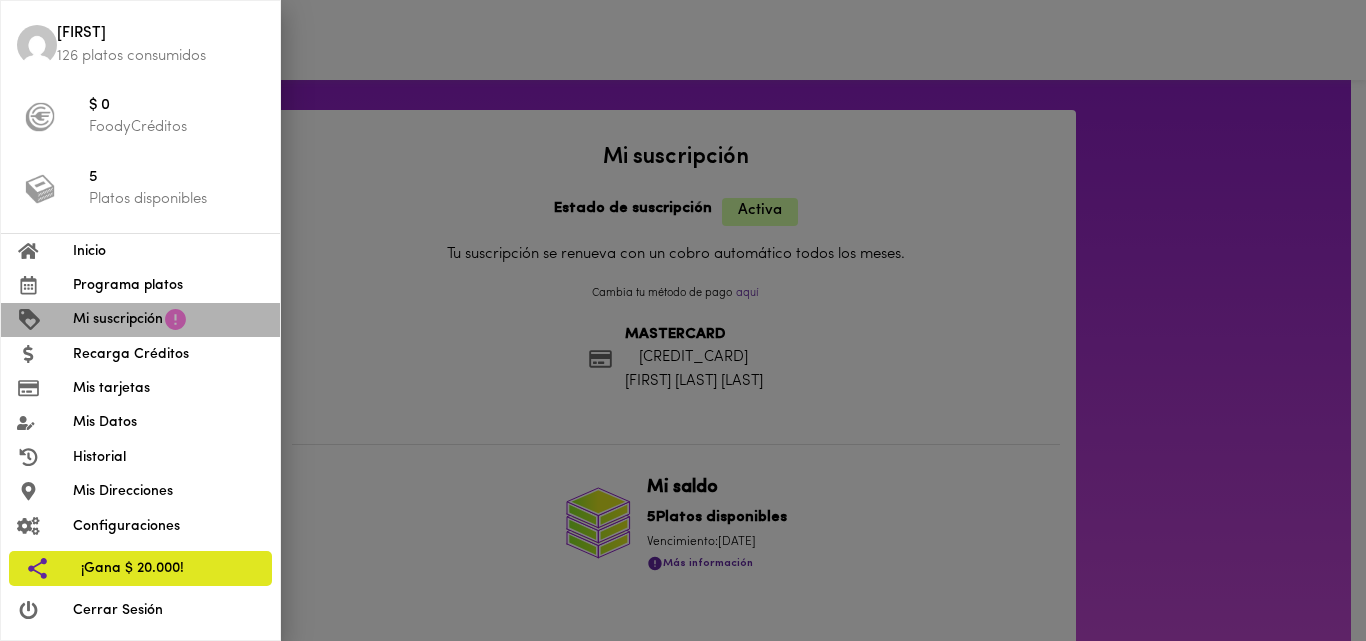 click on "Mi suscripción" at bounding box center [118, 319] 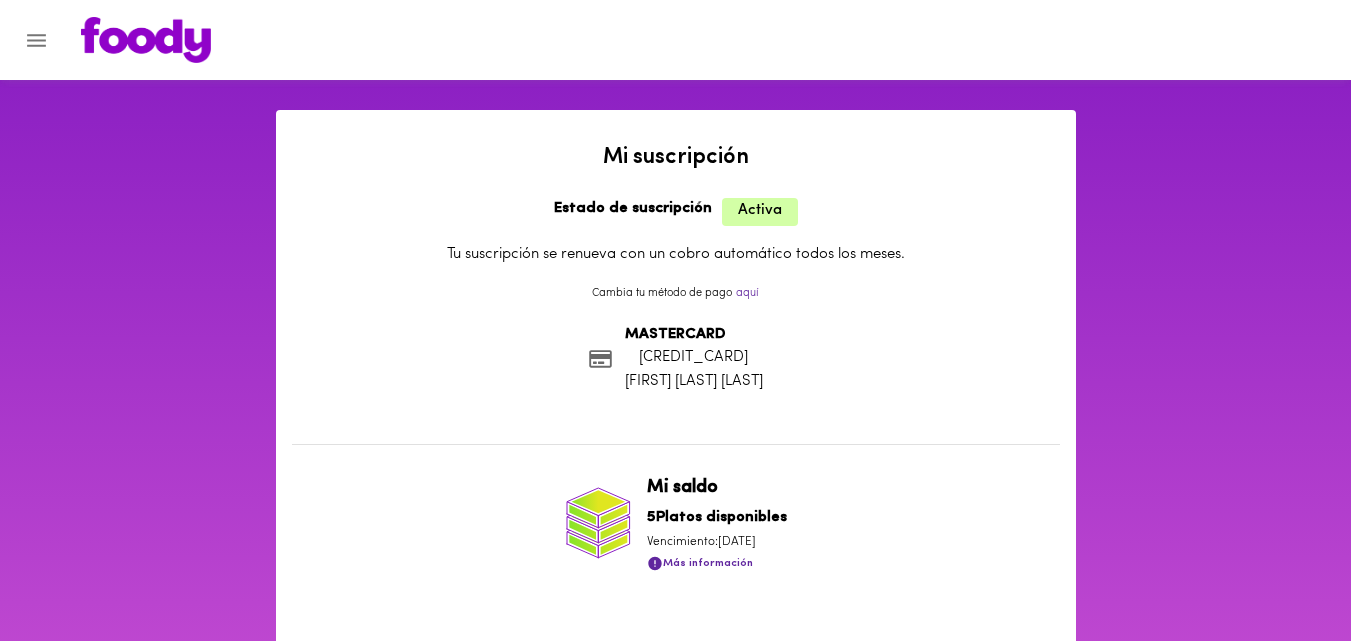 click on "Más información" at bounding box center [700, 563] 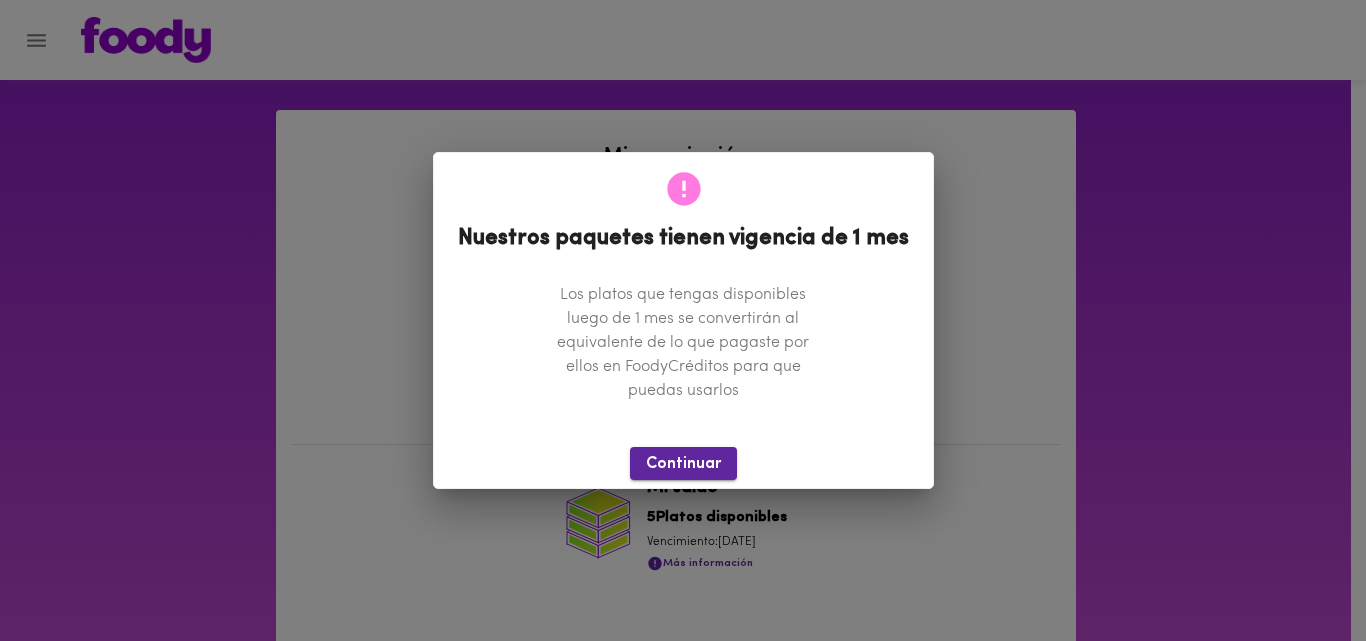 click on "Continuar" at bounding box center [683, 464] 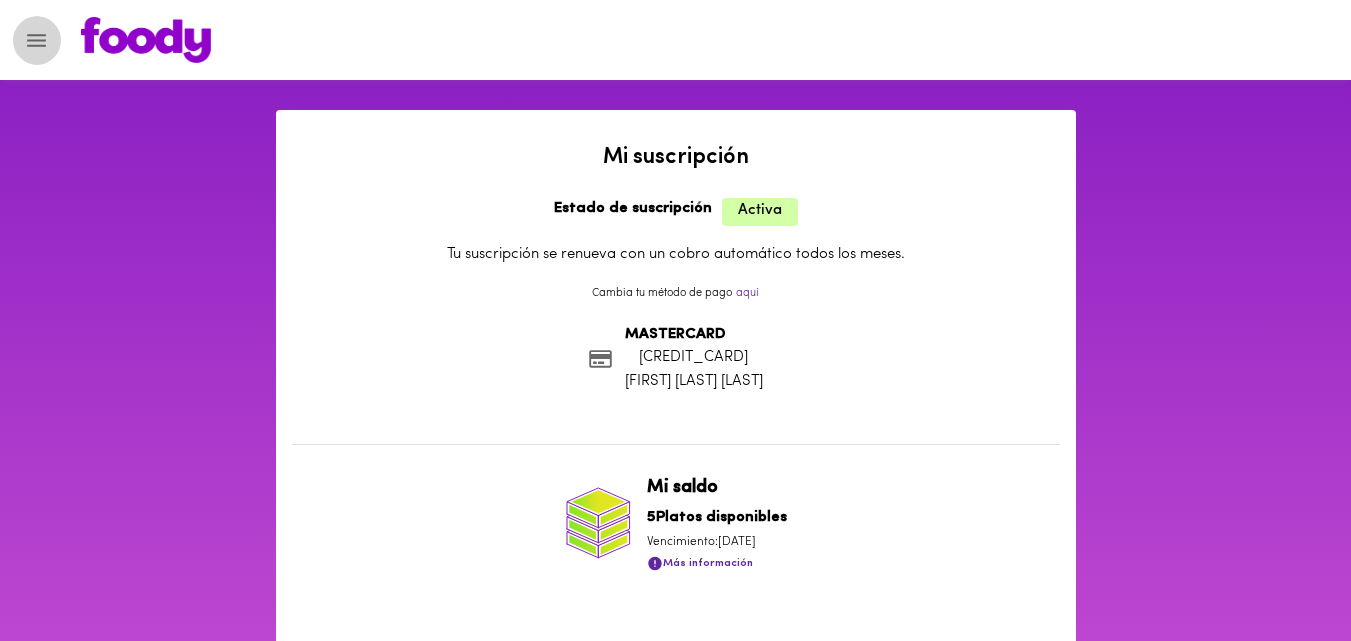 click 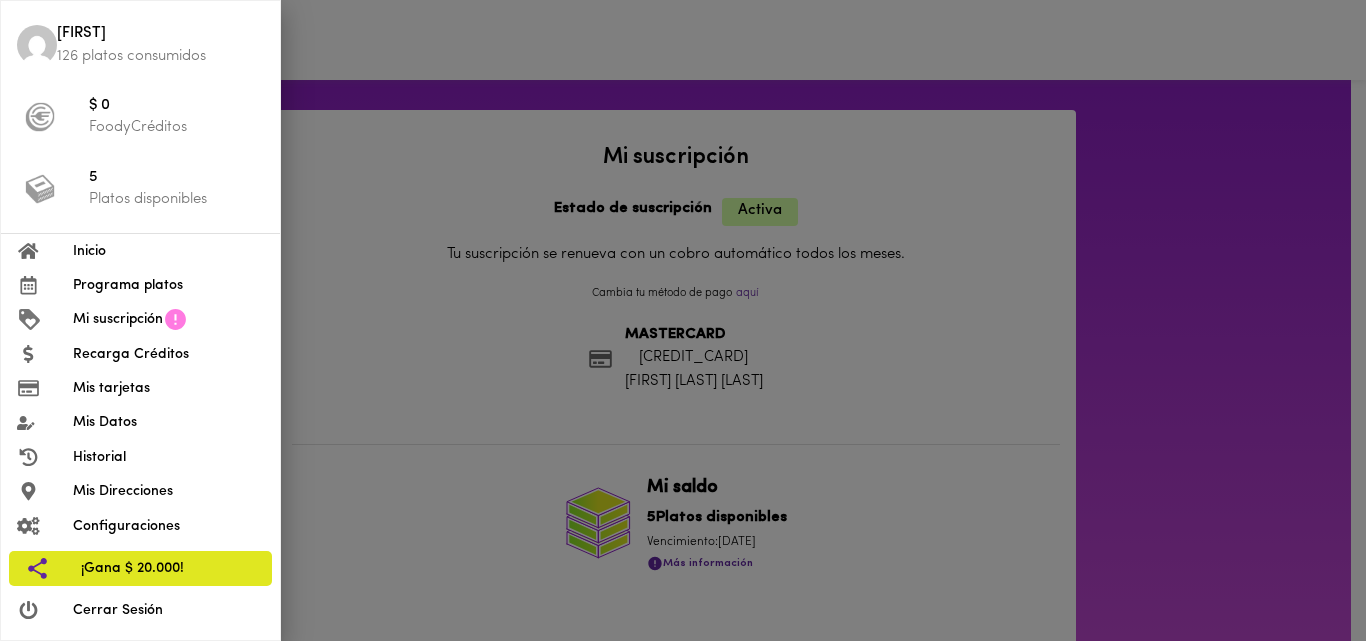 click on "Configuraciones" at bounding box center (168, 526) 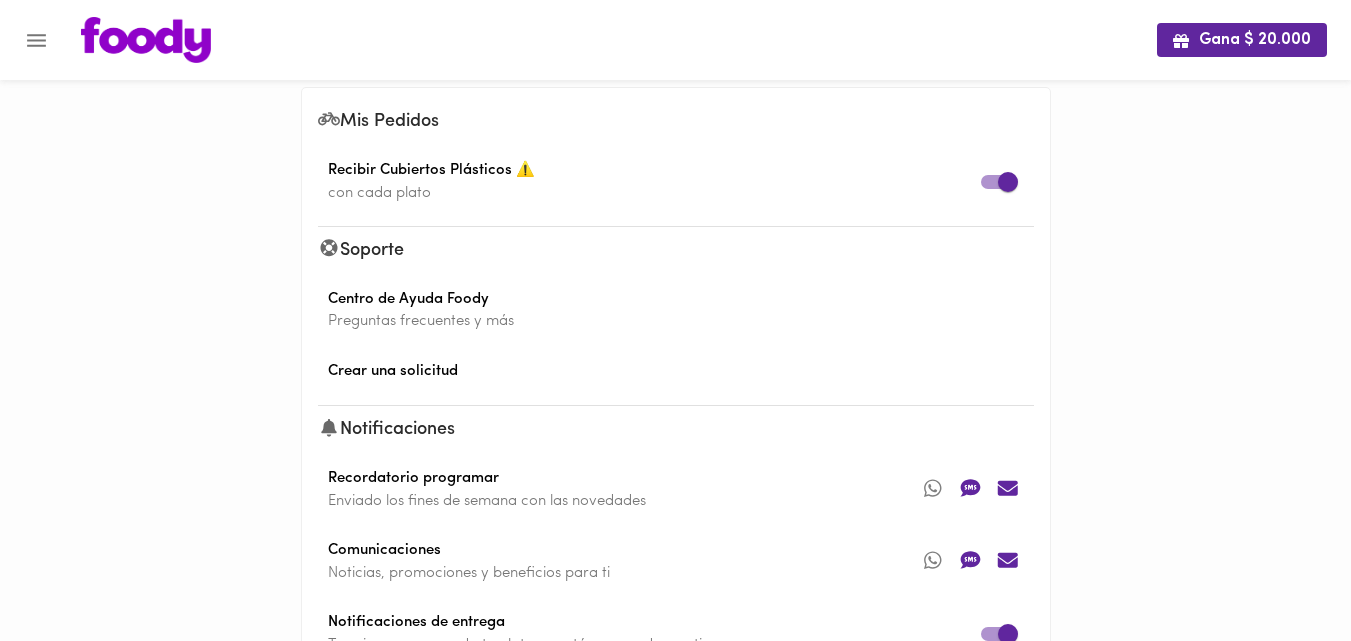 scroll, scrollTop: 0, scrollLeft: 0, axis: both 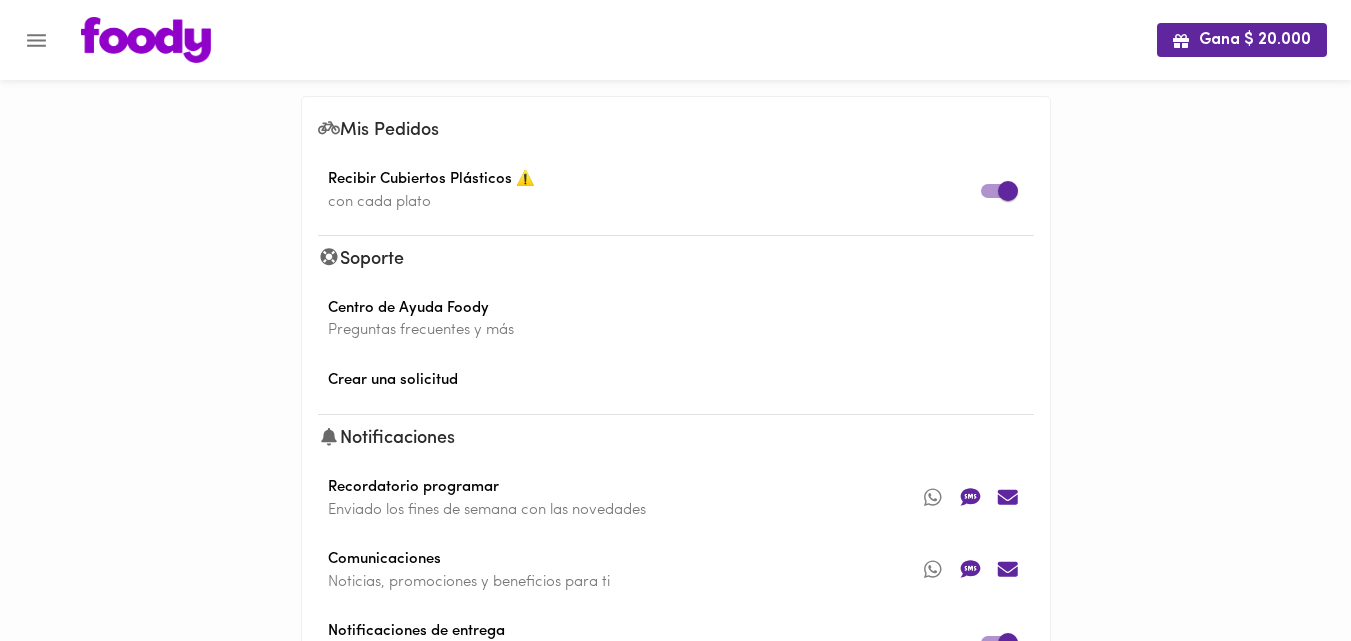 click 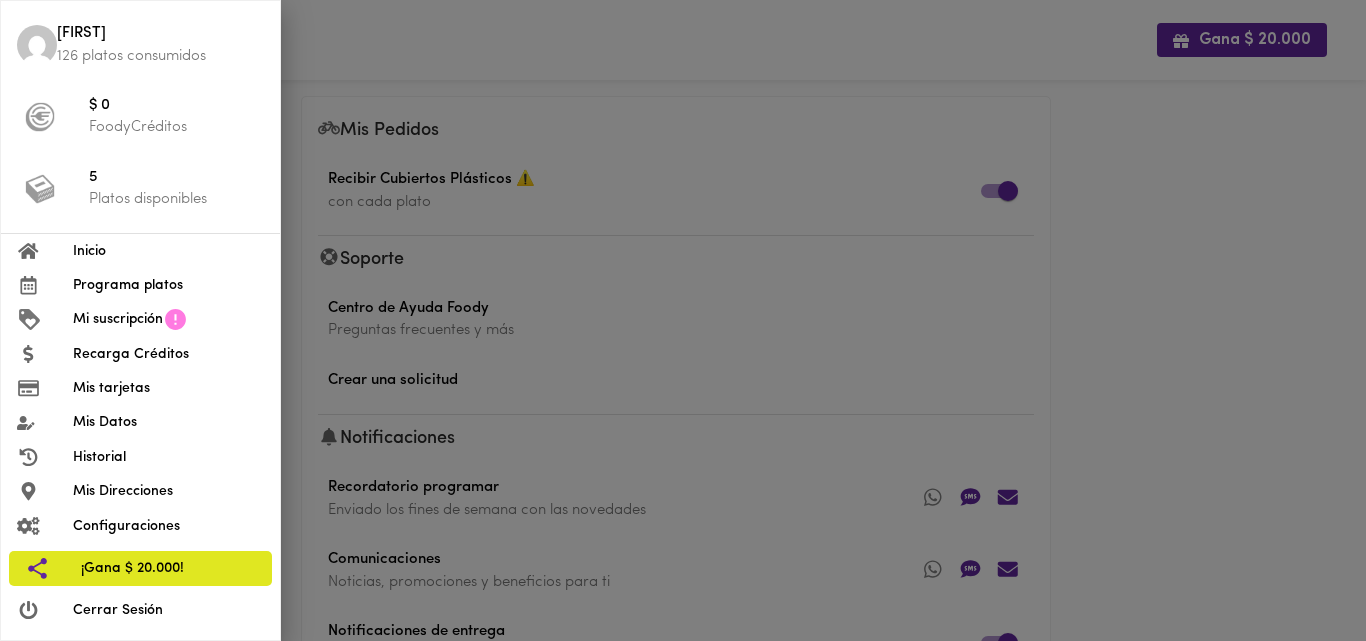 click on "Configuraciones" at bounding box center (168, 526) 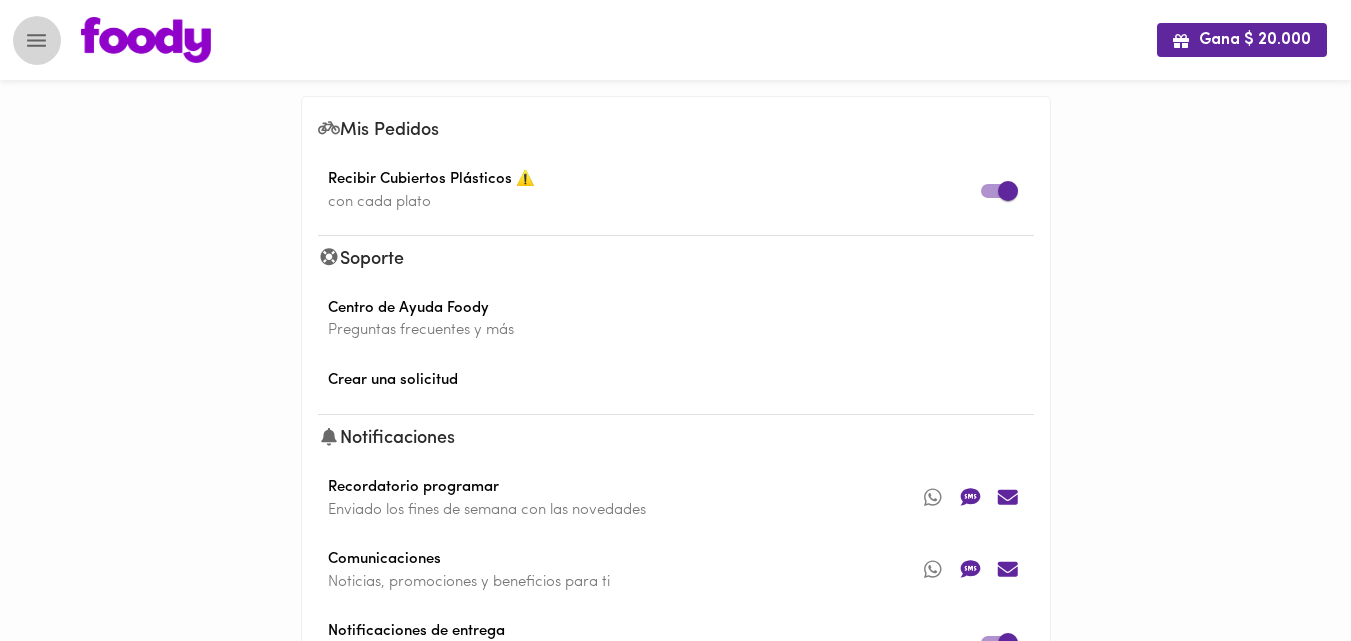 click 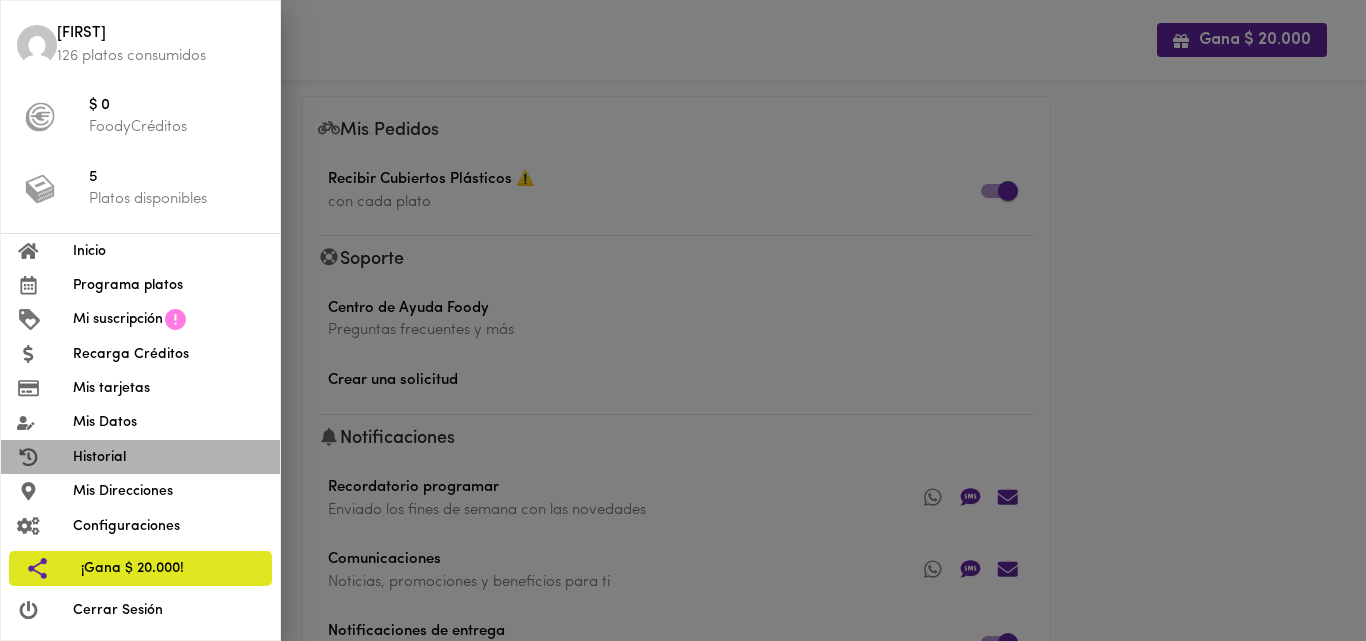 click on "Historial" at bounding box center (168, 457) 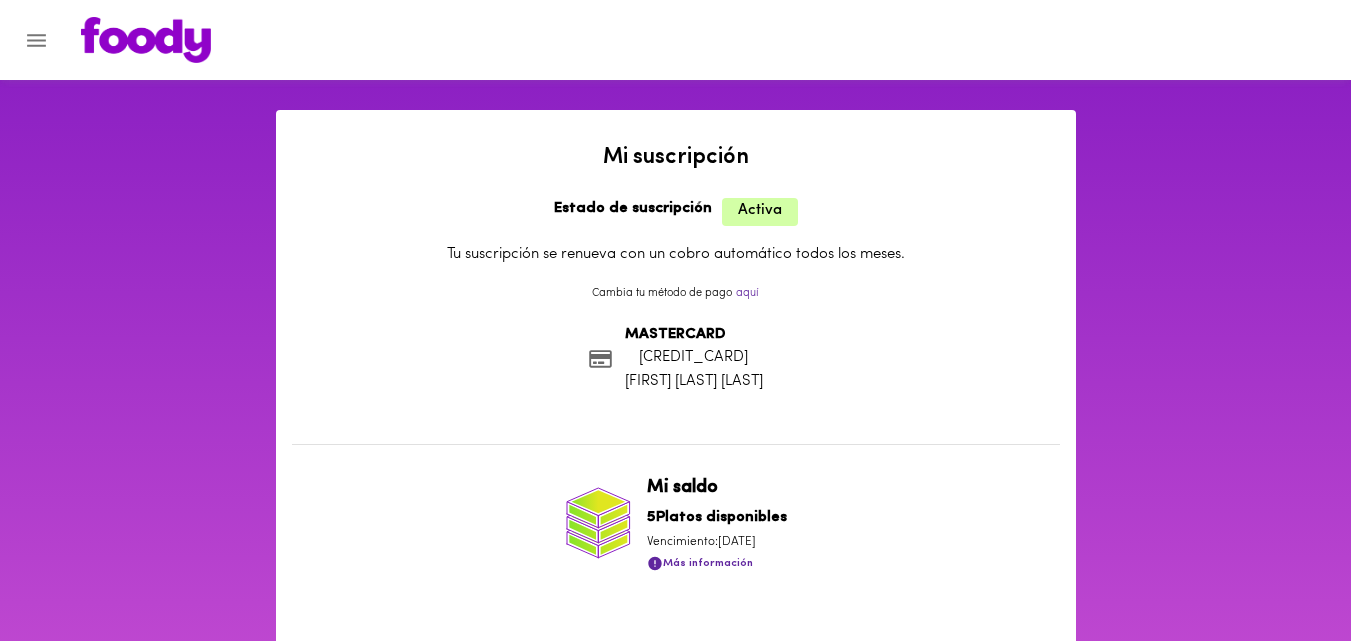 click on "Más información" at bounding box center (700, 563) 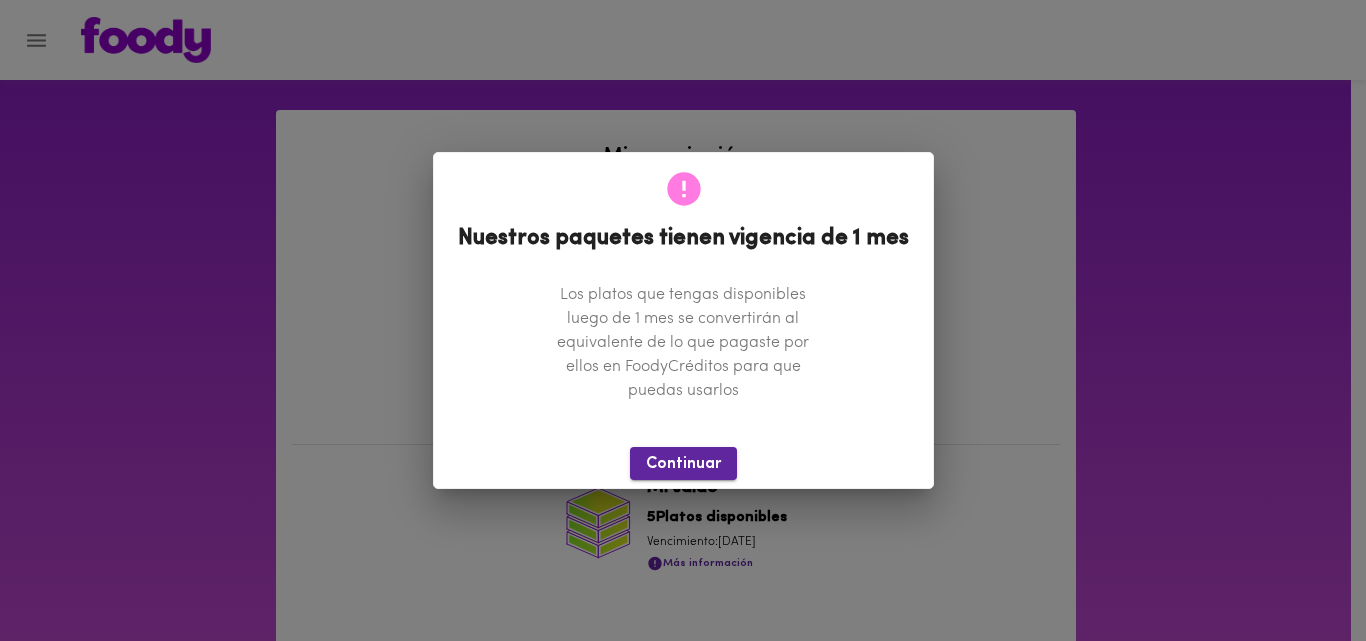 click on "Continuar" at bounding box center [683, 464] 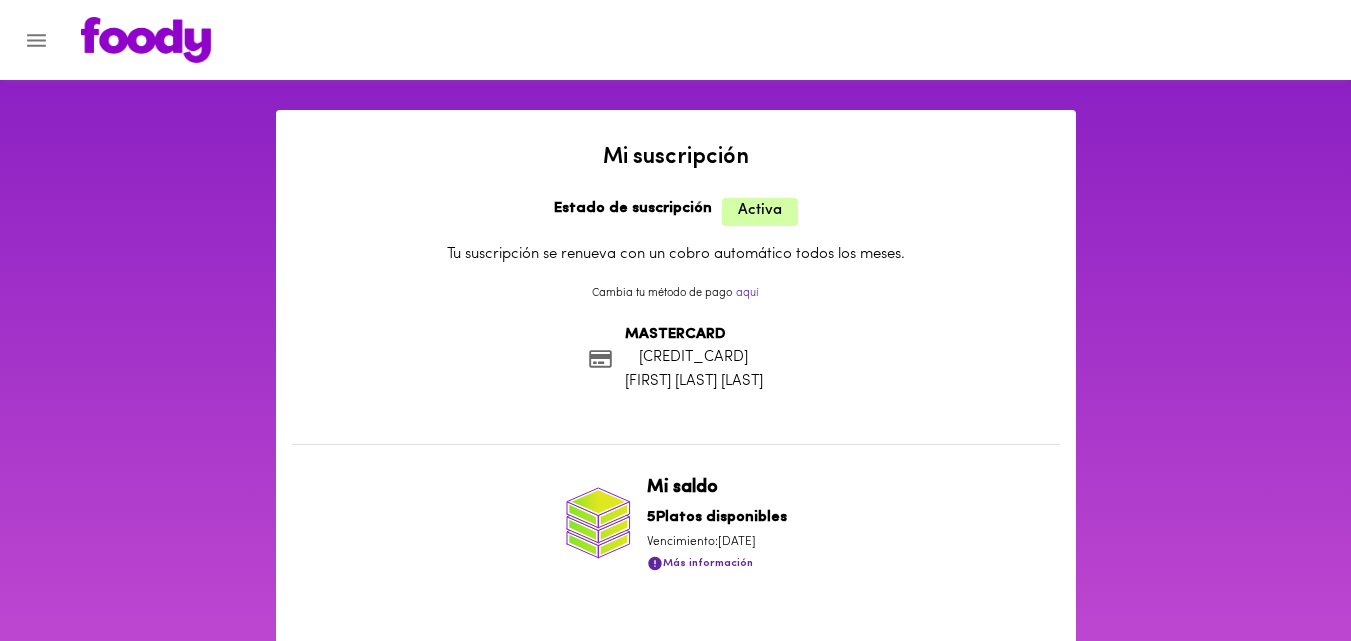 scroll, scrollTop: 264, scrollLeft: 0, axis: vertical 